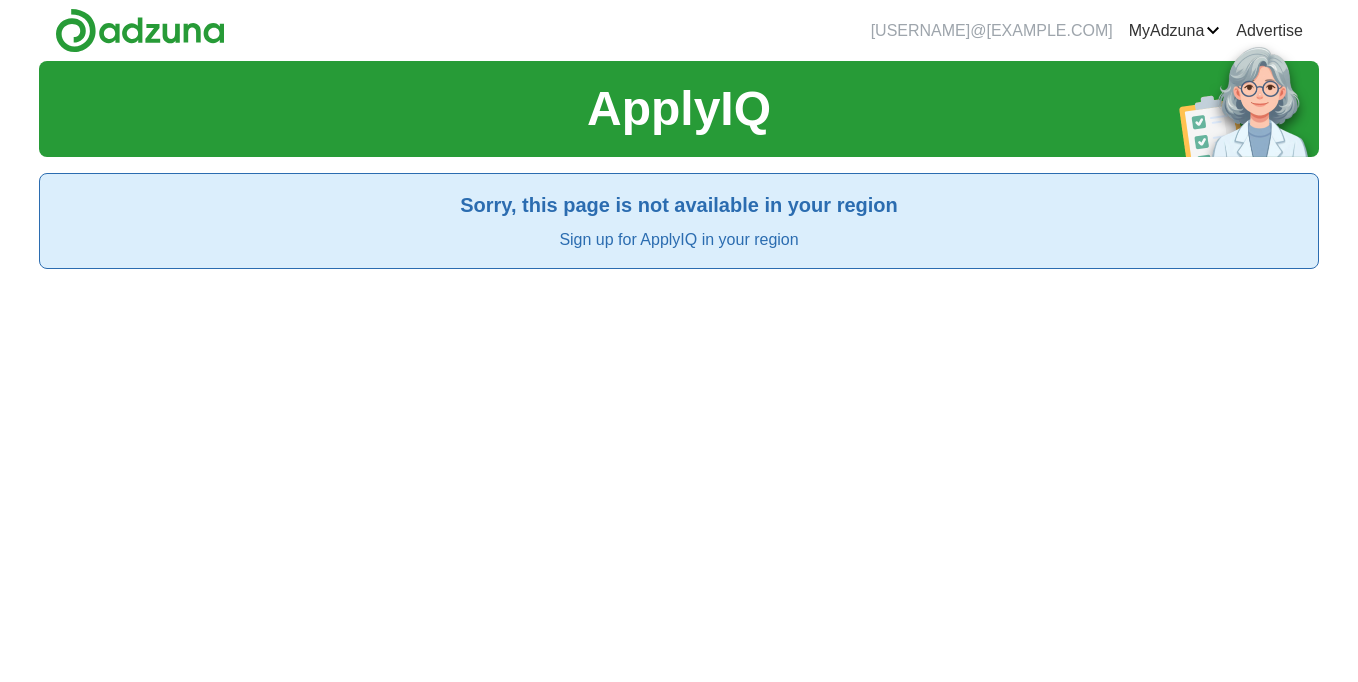scroll, scrollTop: 0, scrollLeft: 0, axis: both 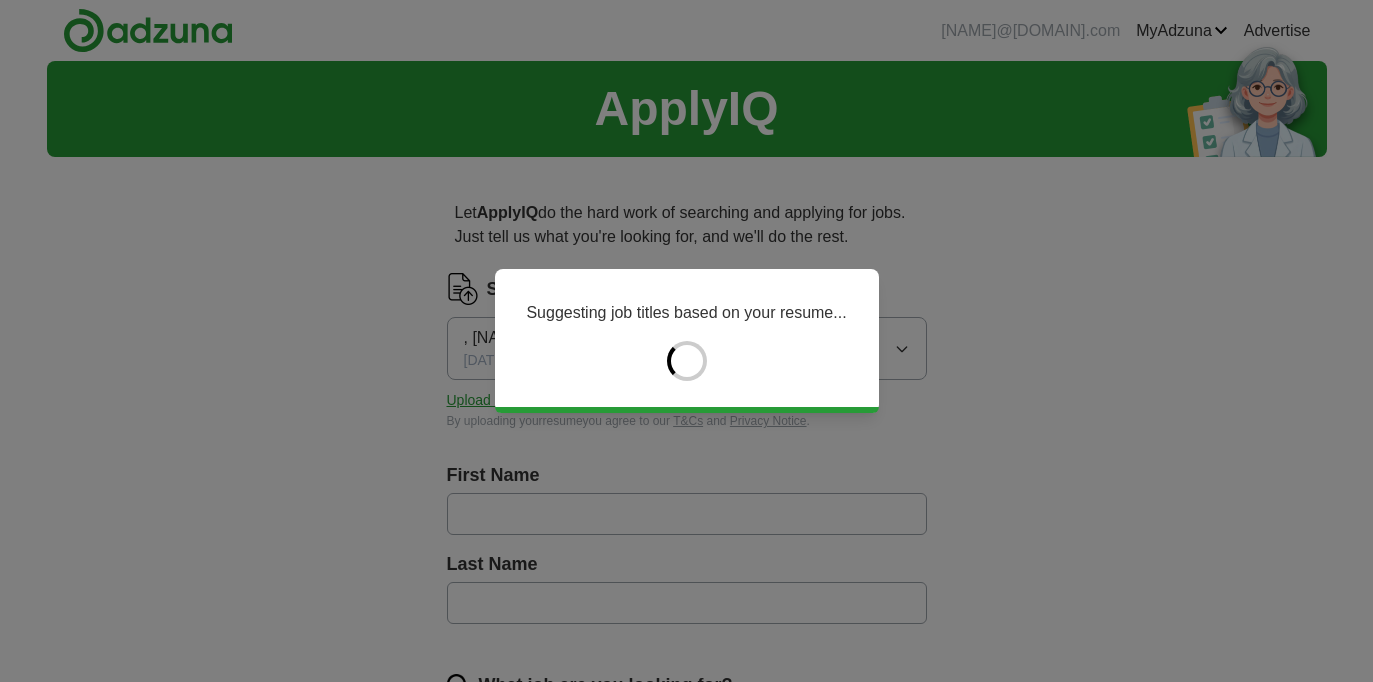 type on "*****" 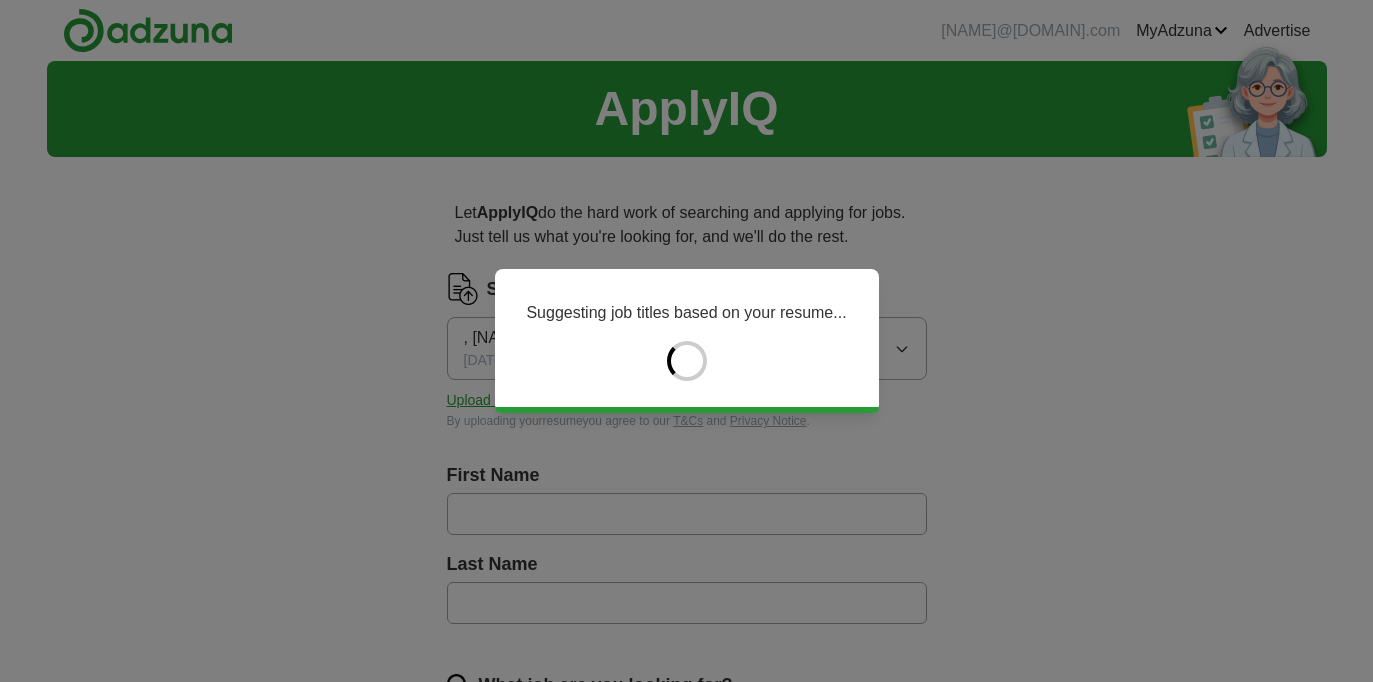 type on "*********" 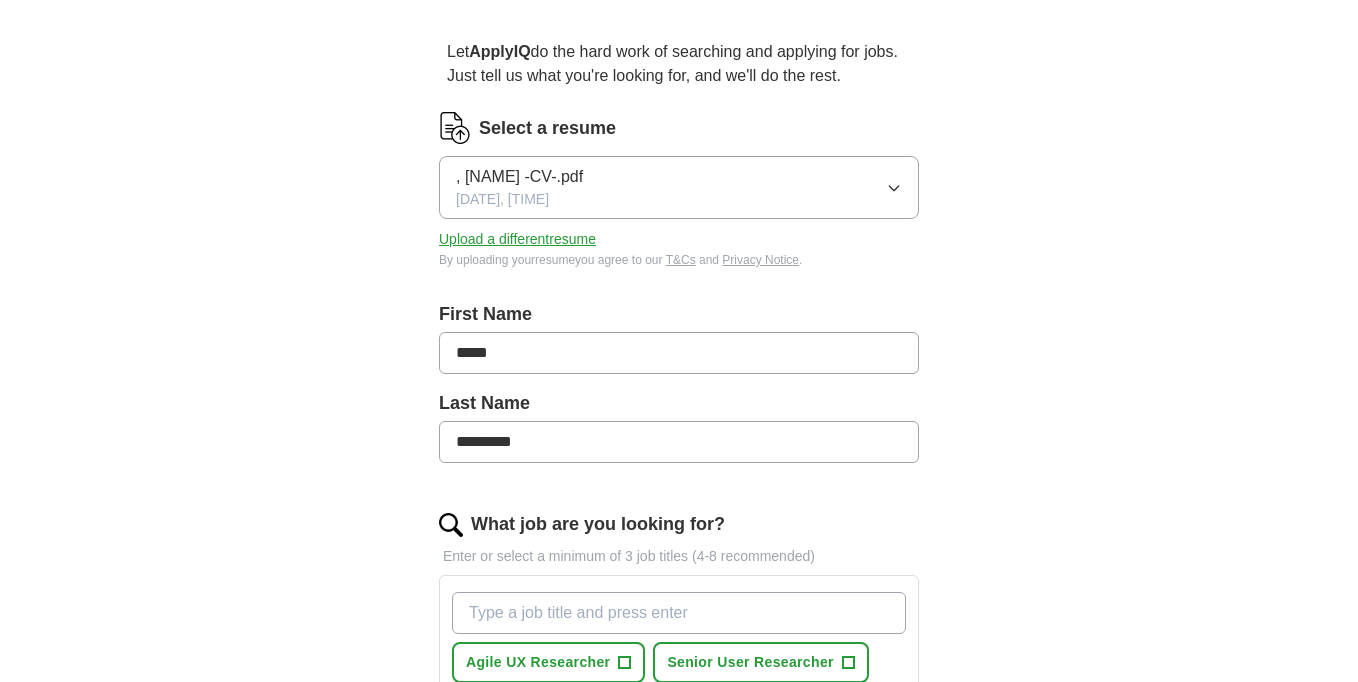 scroll, scrollTop: 412, scrollLeft: 0, axis: vertical 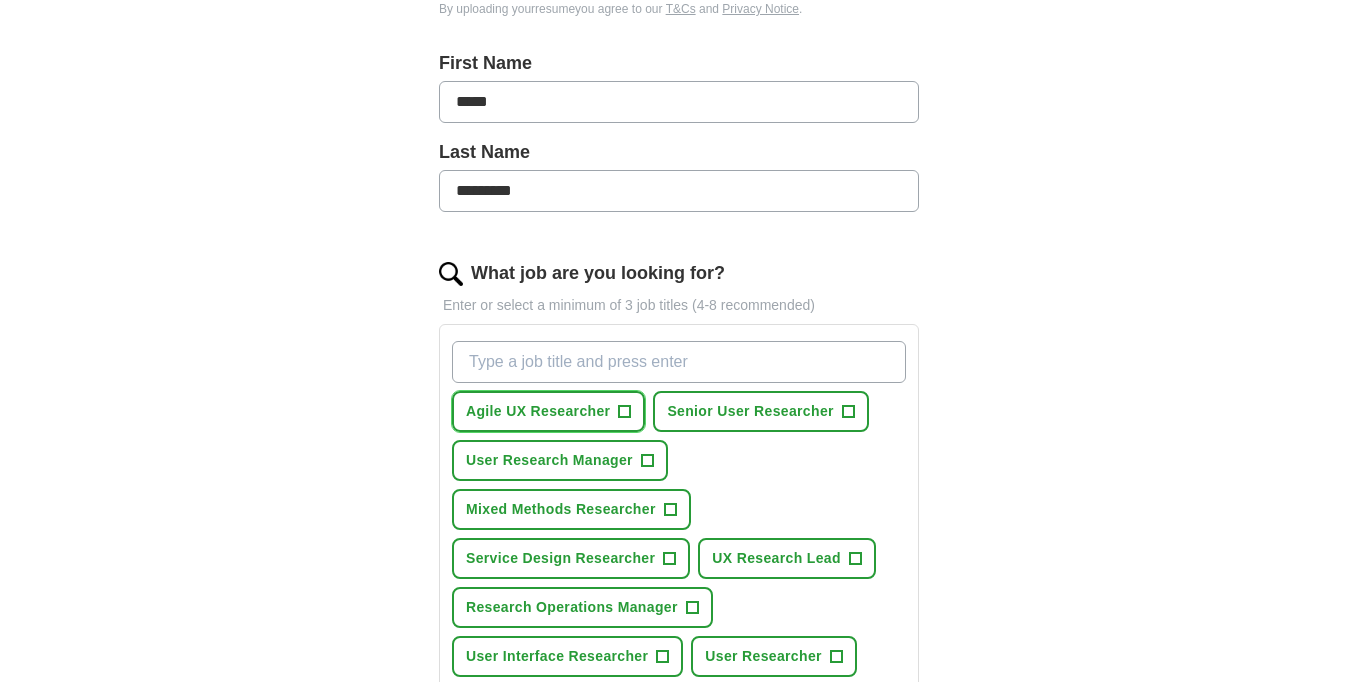 click on "+" at bounding box center [625, 412] 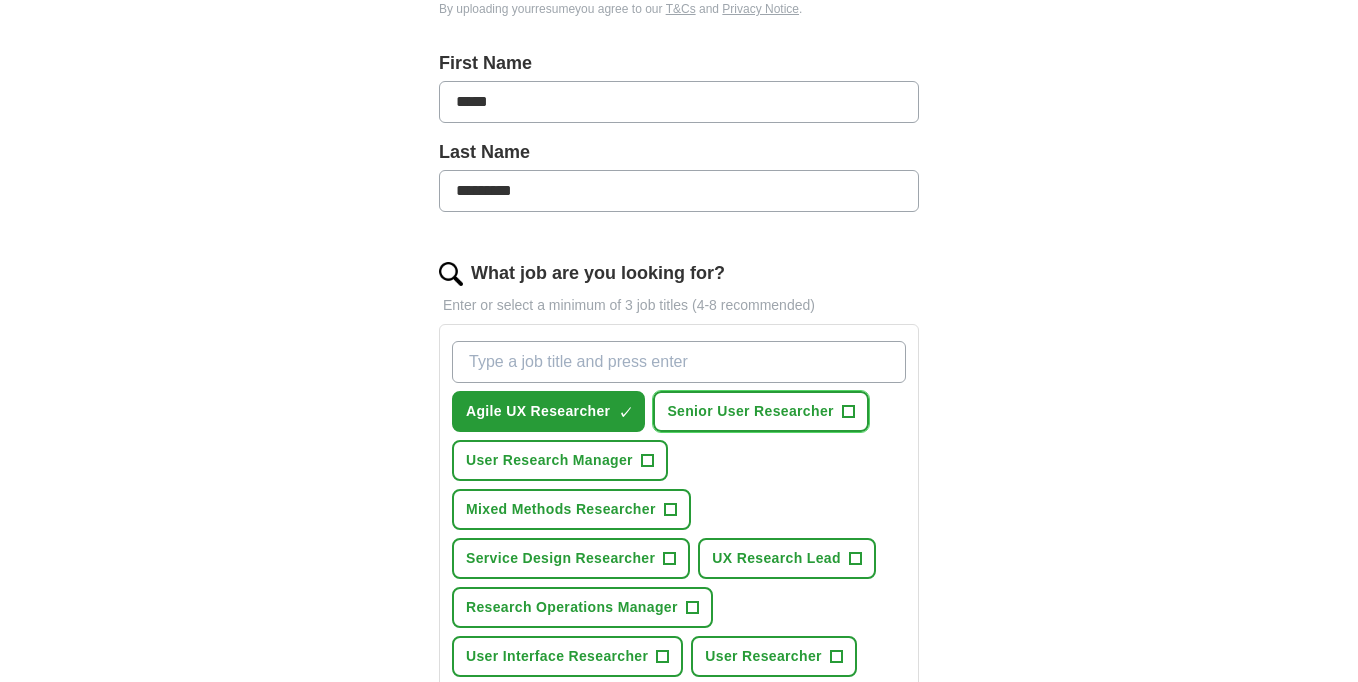 click on "+" at bounding box center [848, 412] 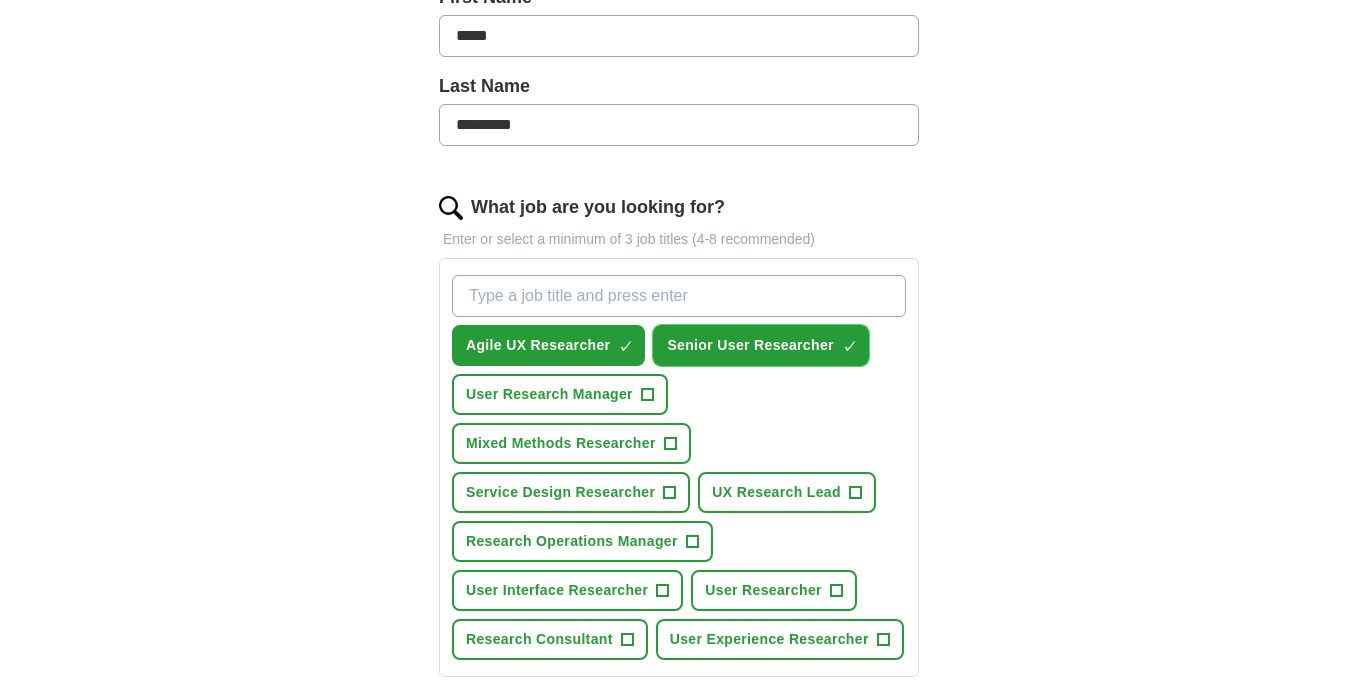 scroll, scrollTop: 488, scrollLeft: 0, axis: vertical 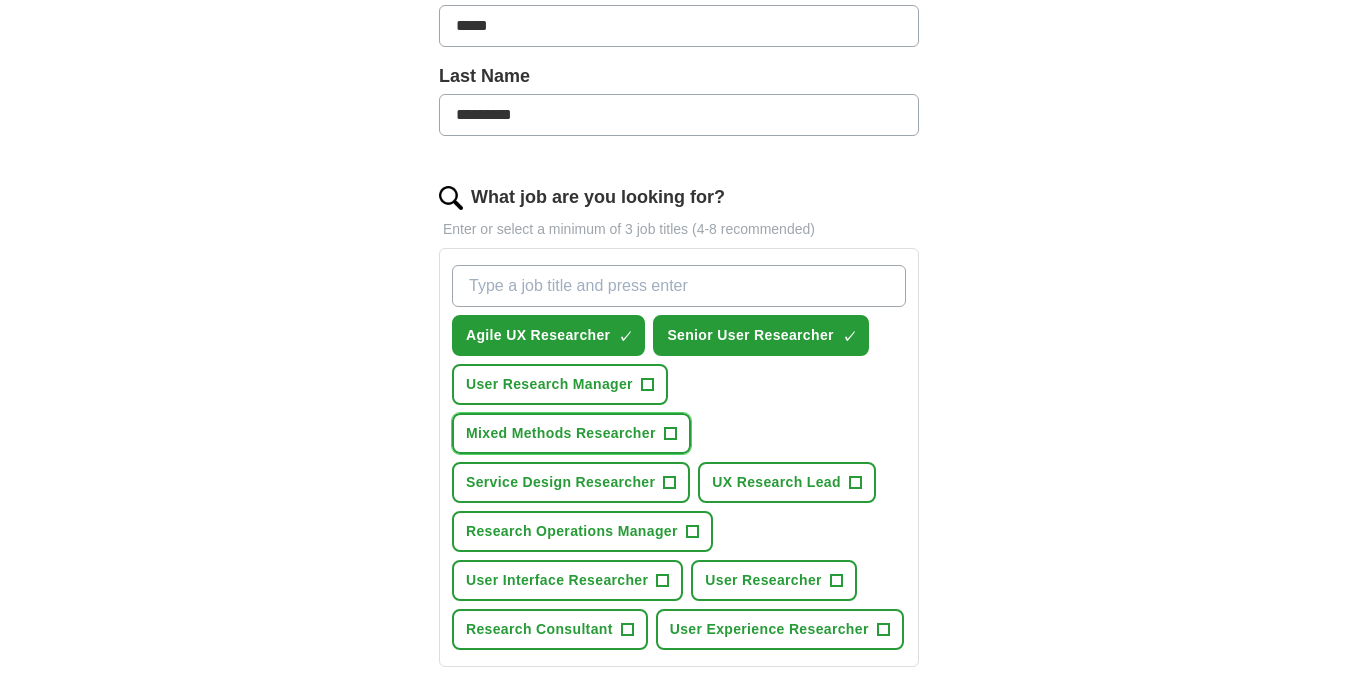 click on "+" at bounding box center (670, 434) 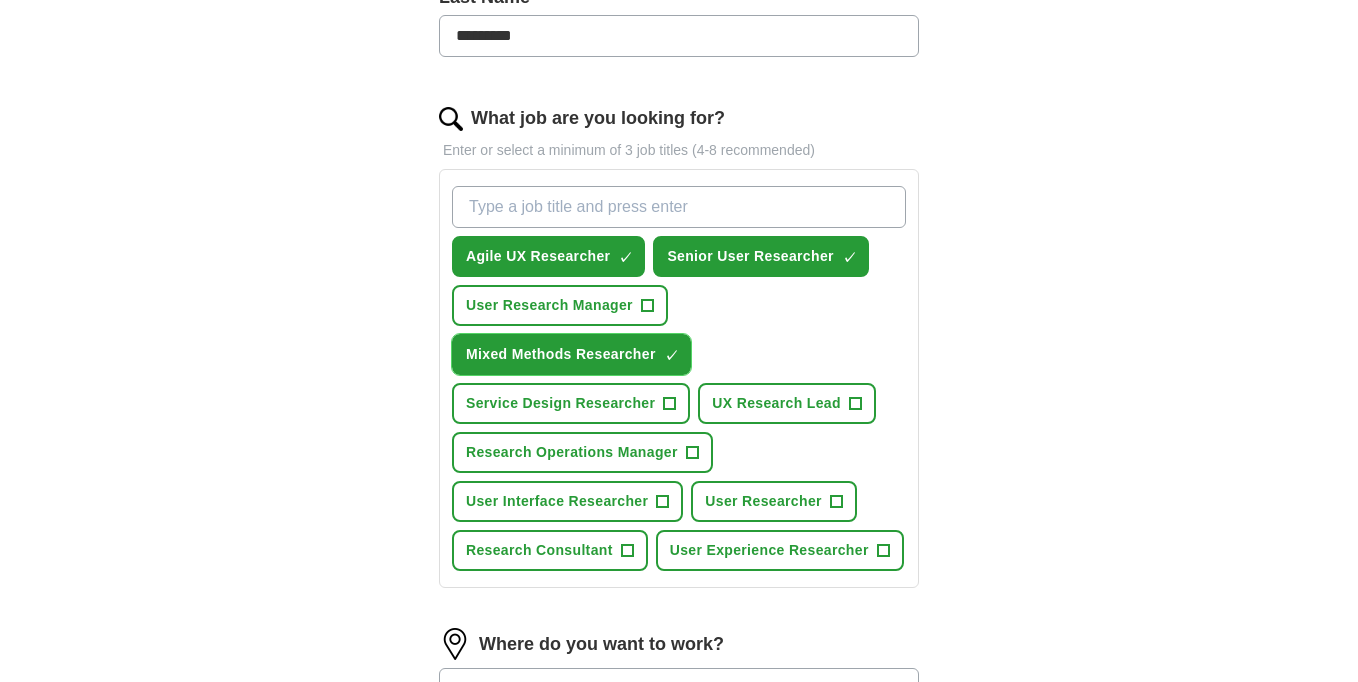 scroll, scrollTop: 587, scrollLeft: 0, axis: vertical 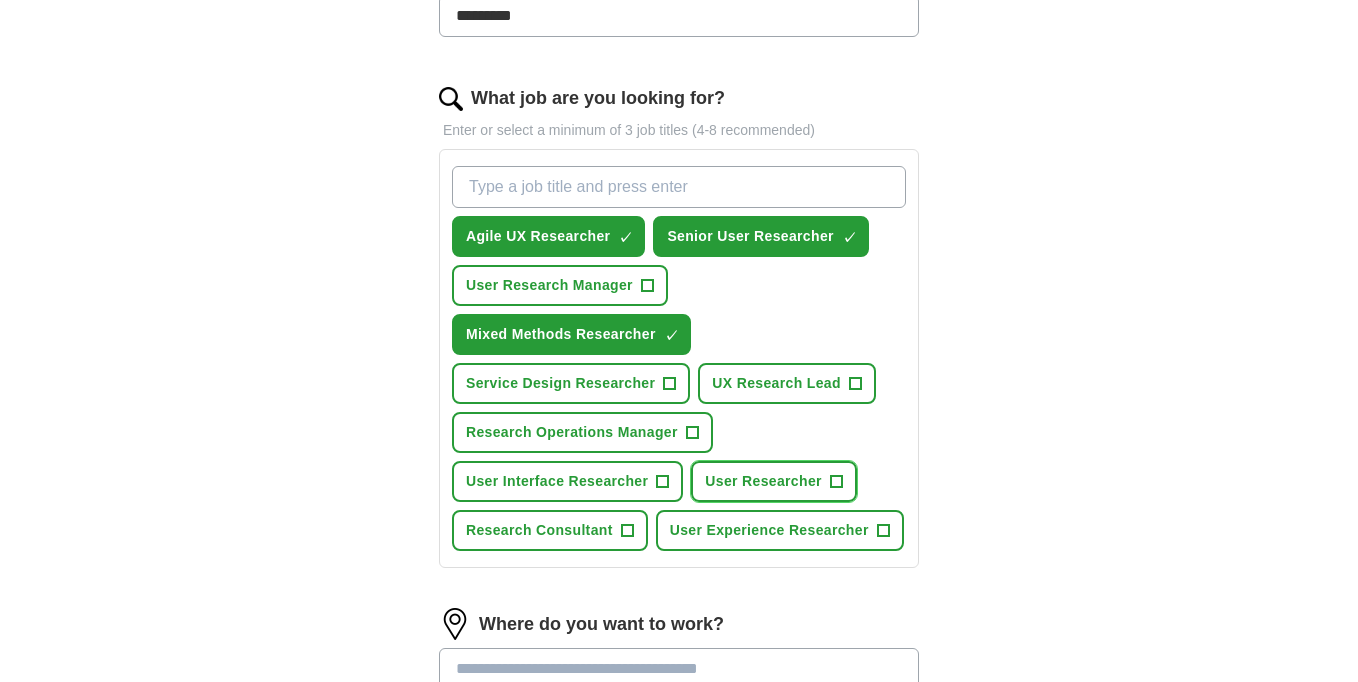 click on "+" at bounding box center [836, 482] 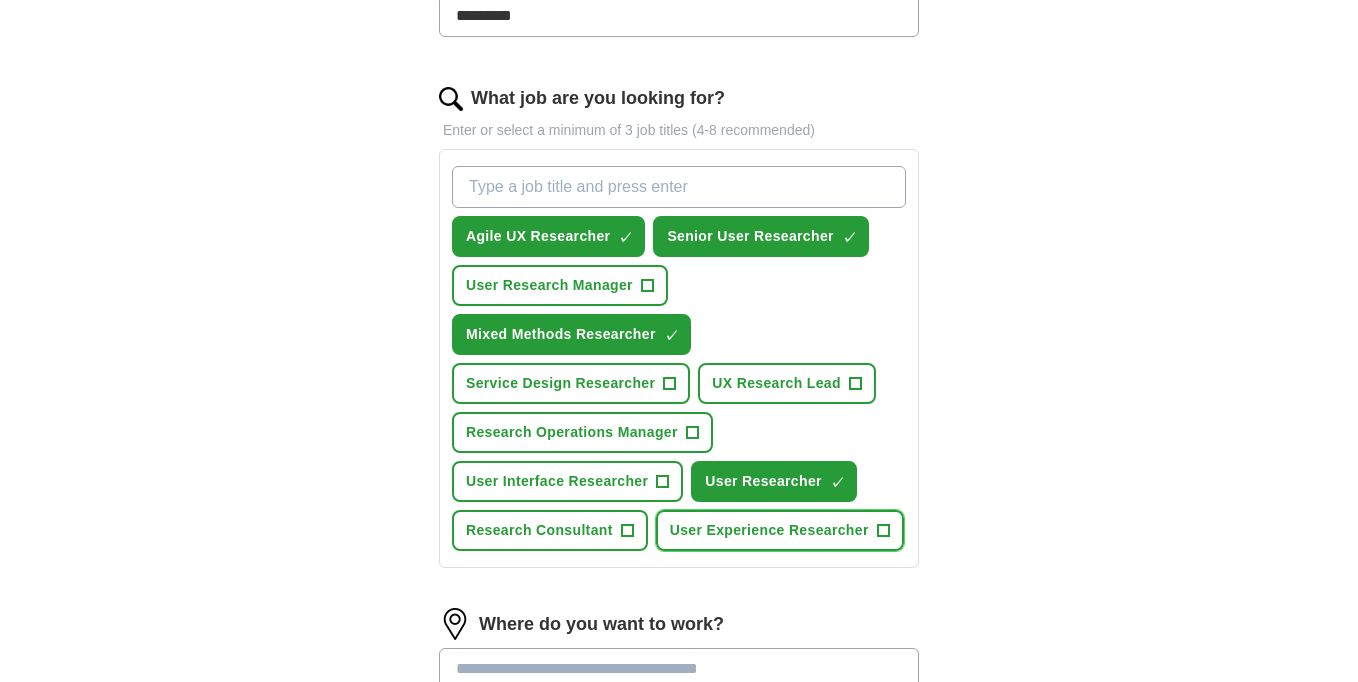 click on "+" at bounding box center [883, 531] 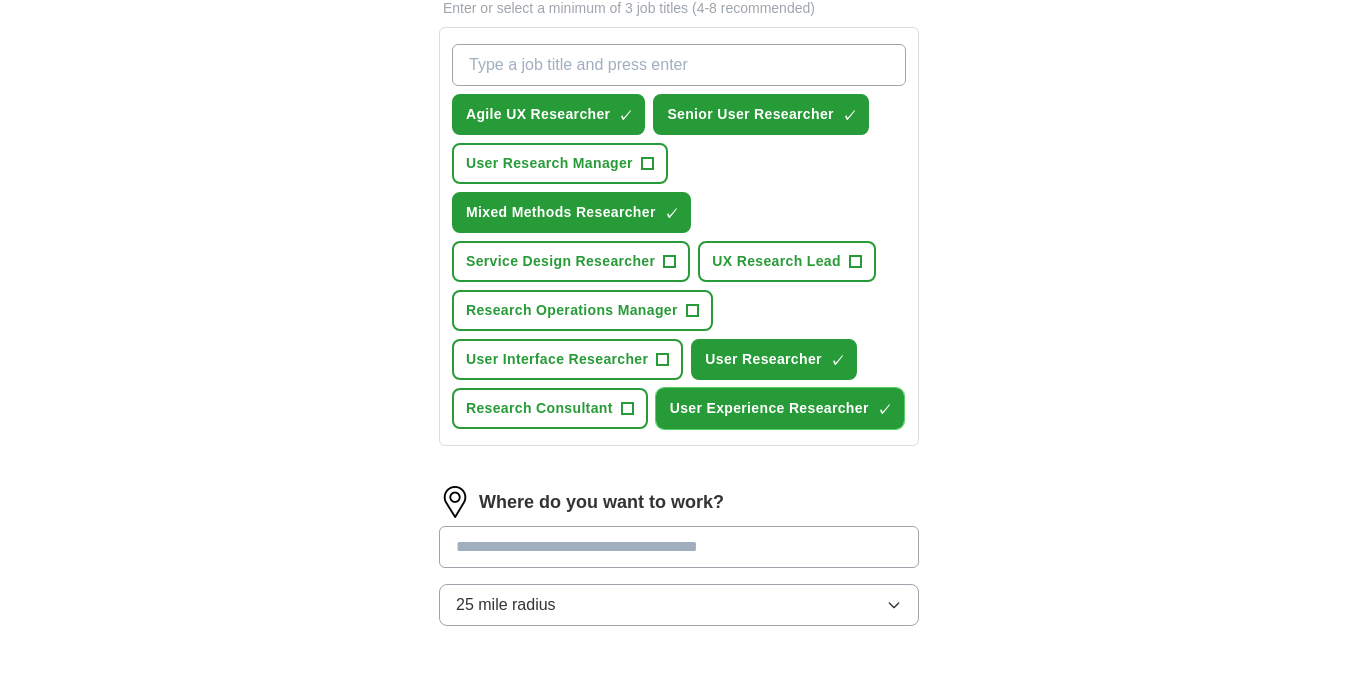scroll, scrollTop: 853, scrollLeft: 0, axis: vertical 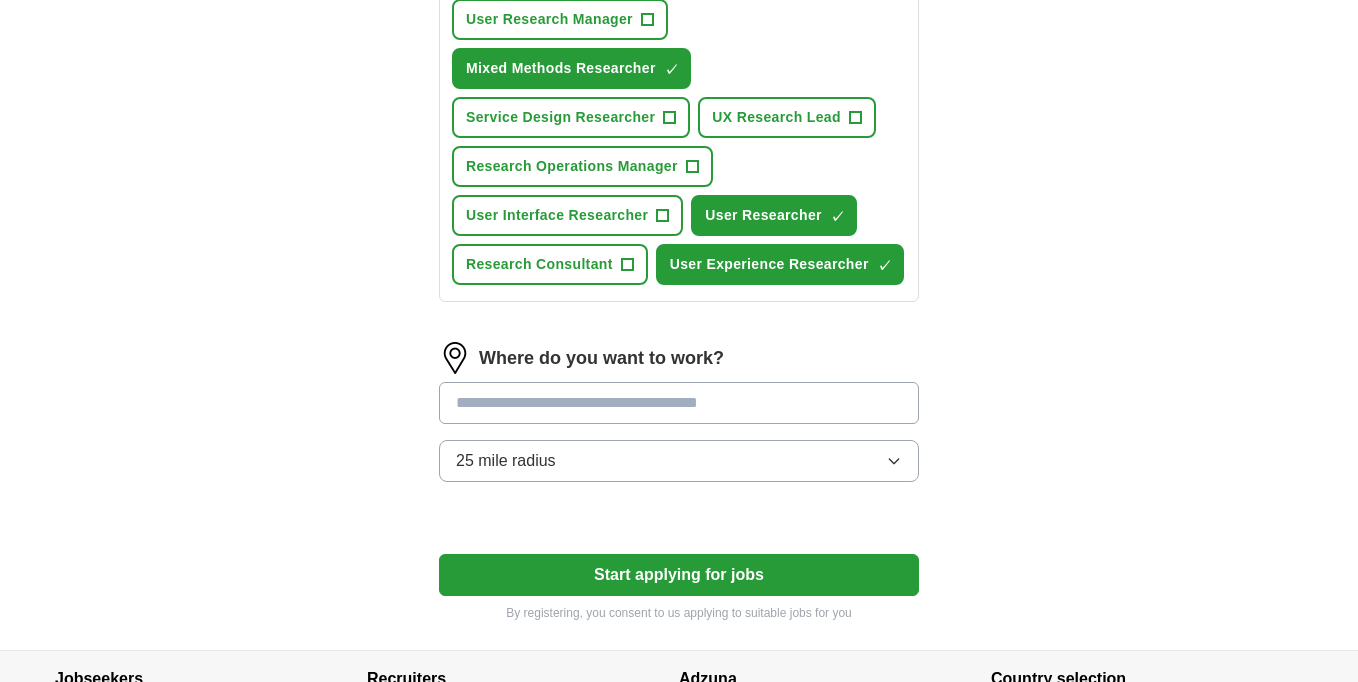 click at bounding box center [679, 403] 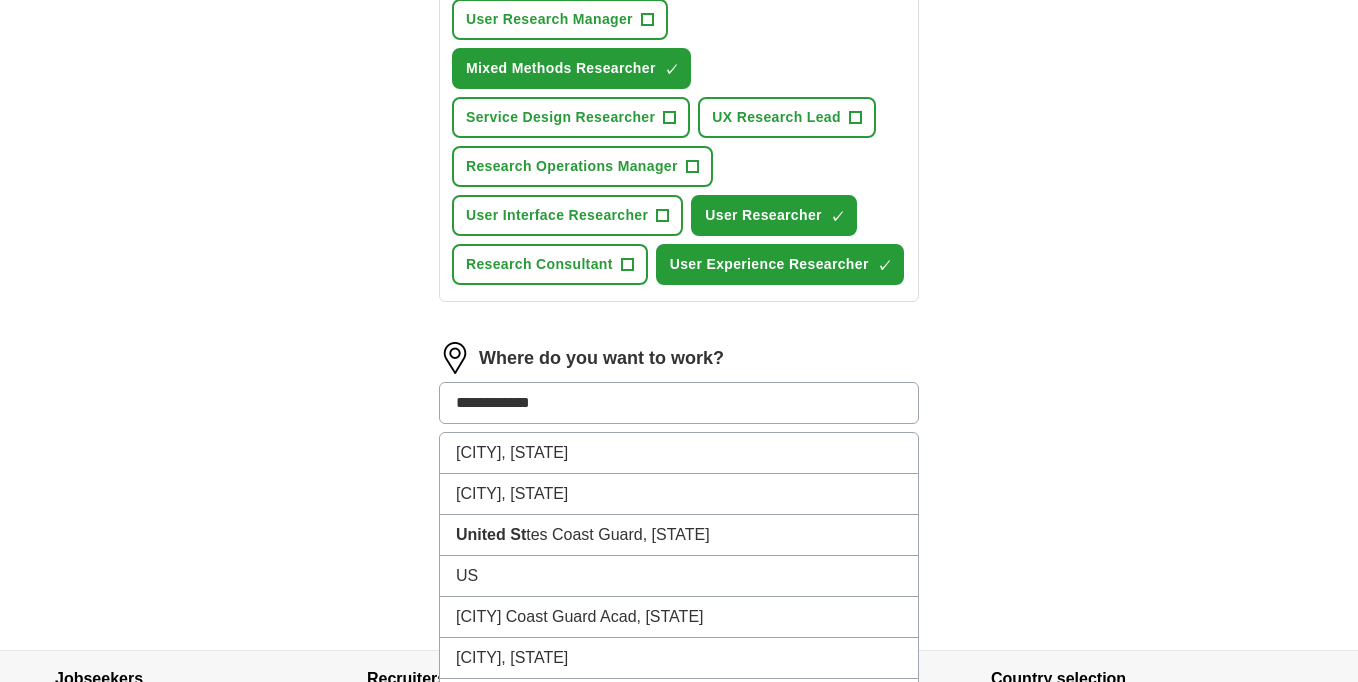 type on "**********" 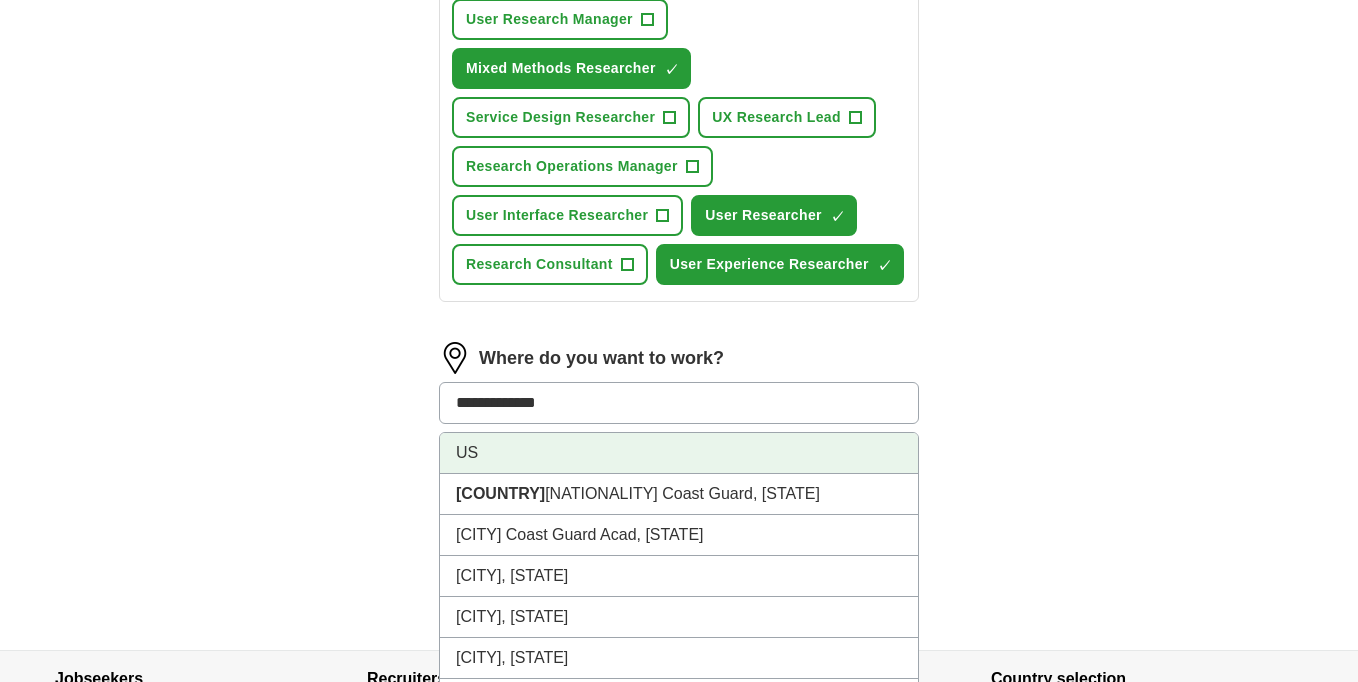 click on "US" at bounding box center (679, 453) 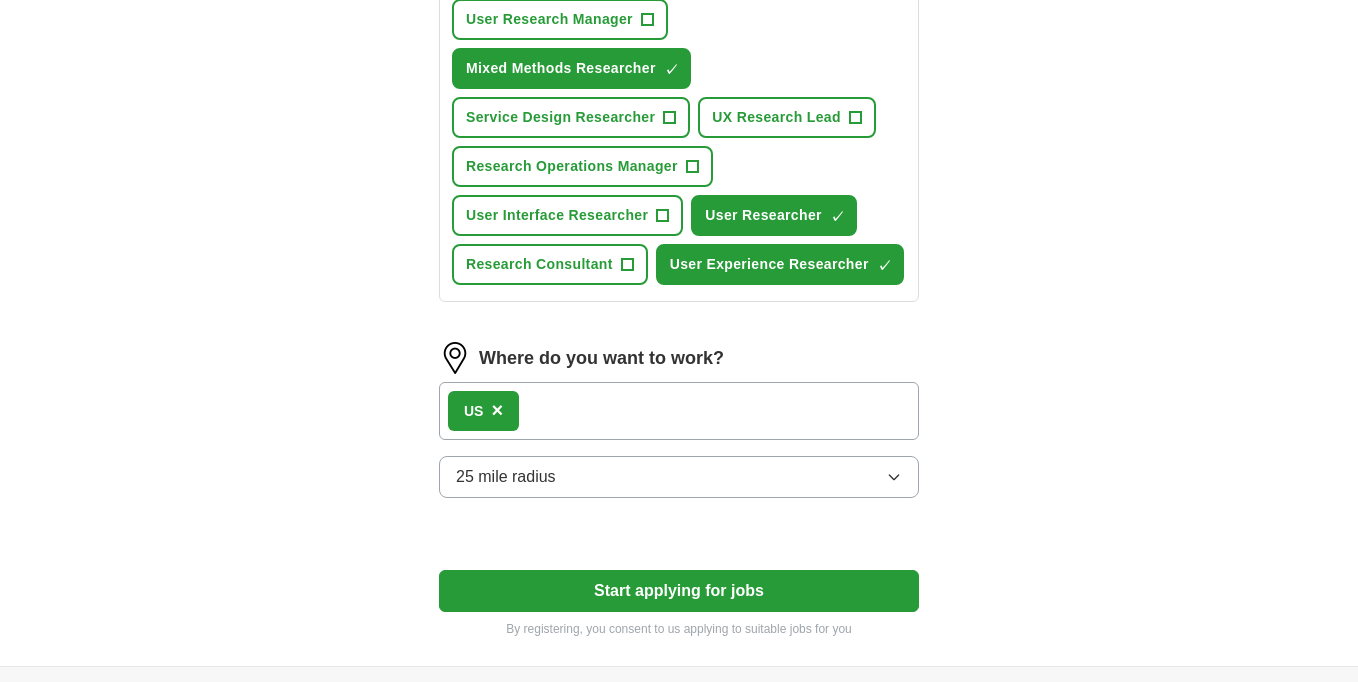 click on "25 mile radius" at bounding box center (679, 477) 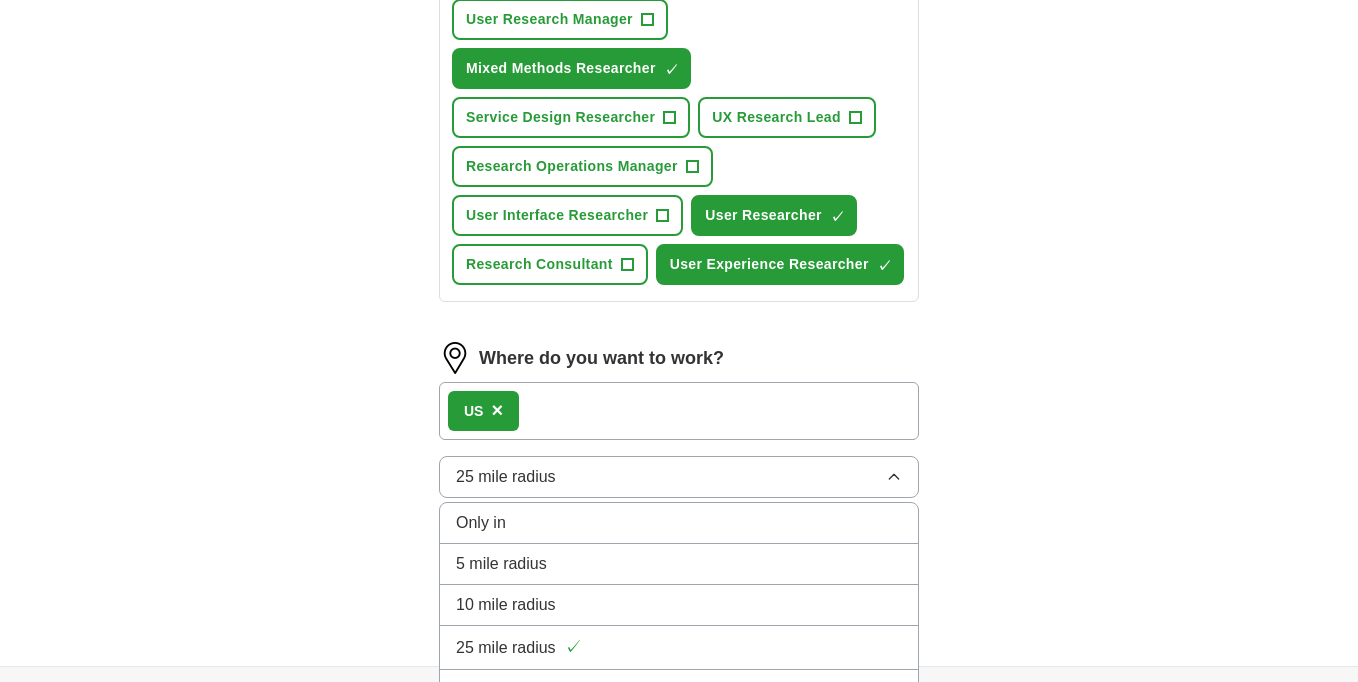 click on "ApplyIQ | Adzuna.com" at bounding box center (679, -7) 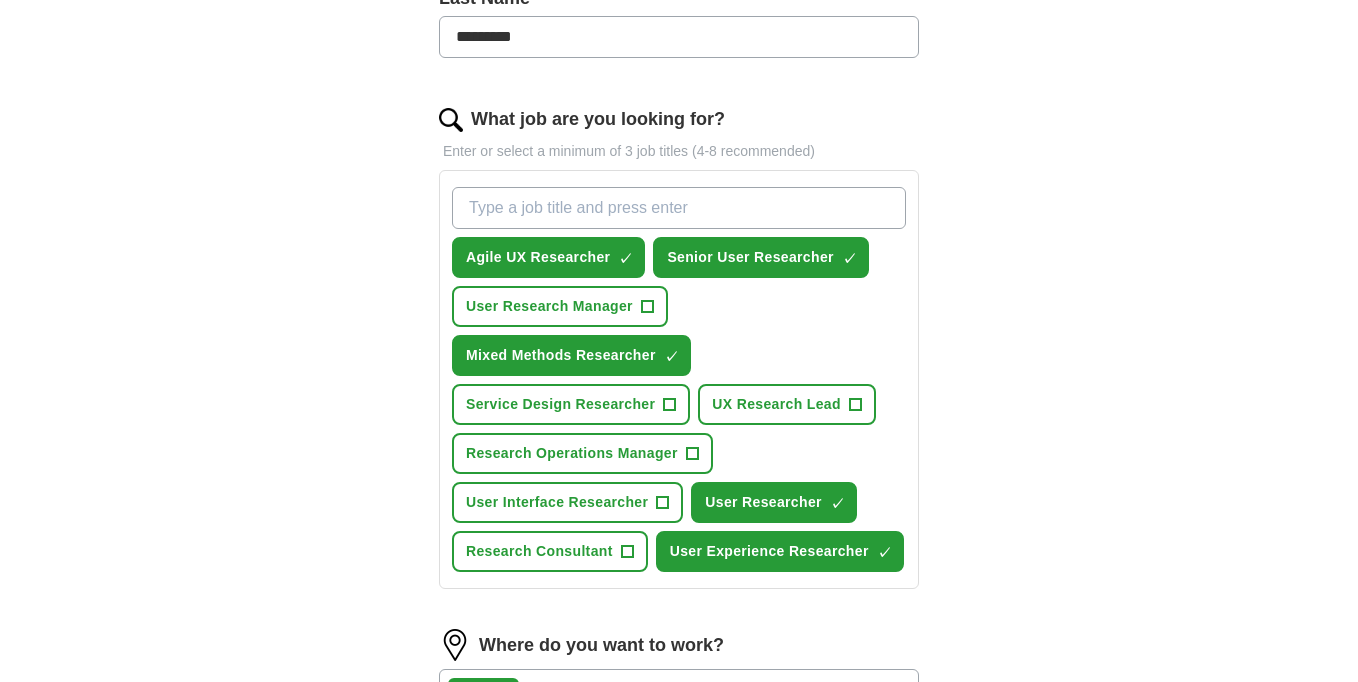 scroll, scrollTop: 958, scrollLeft: 0, axis: vertical 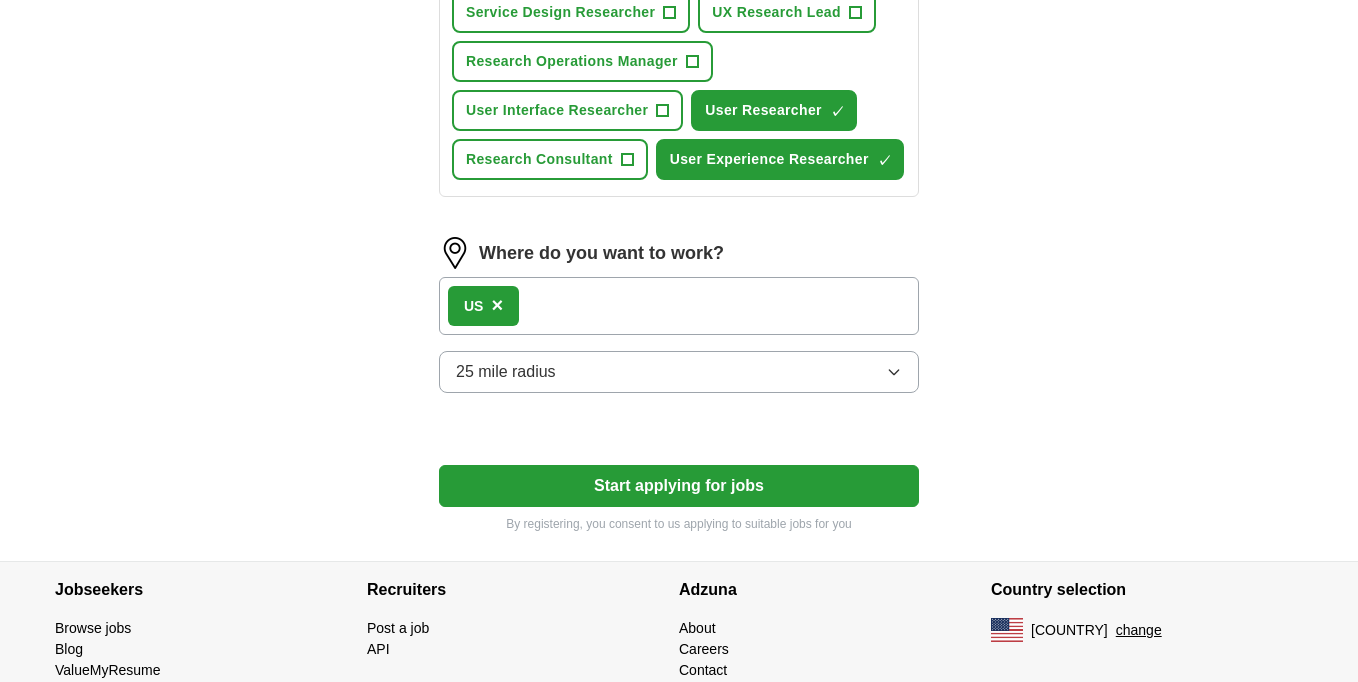 click on "Start applying for jobs" at bounding box center [679, 486] 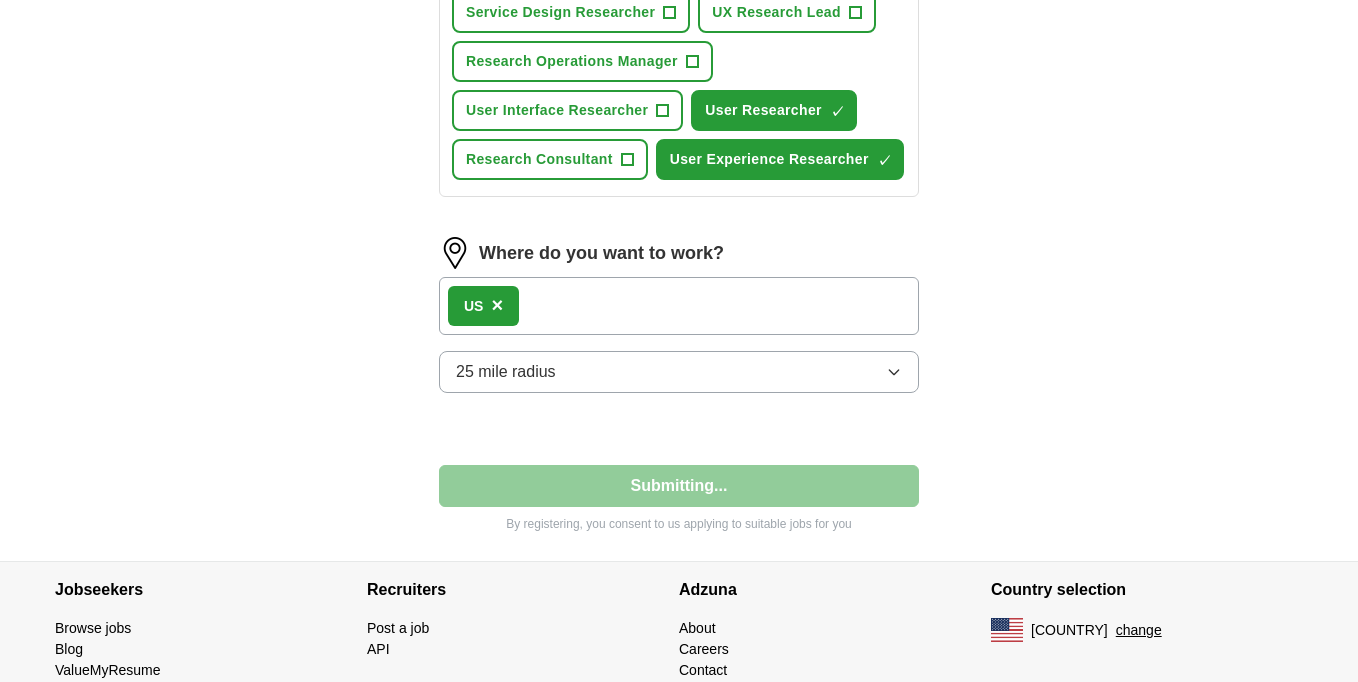select on "**" 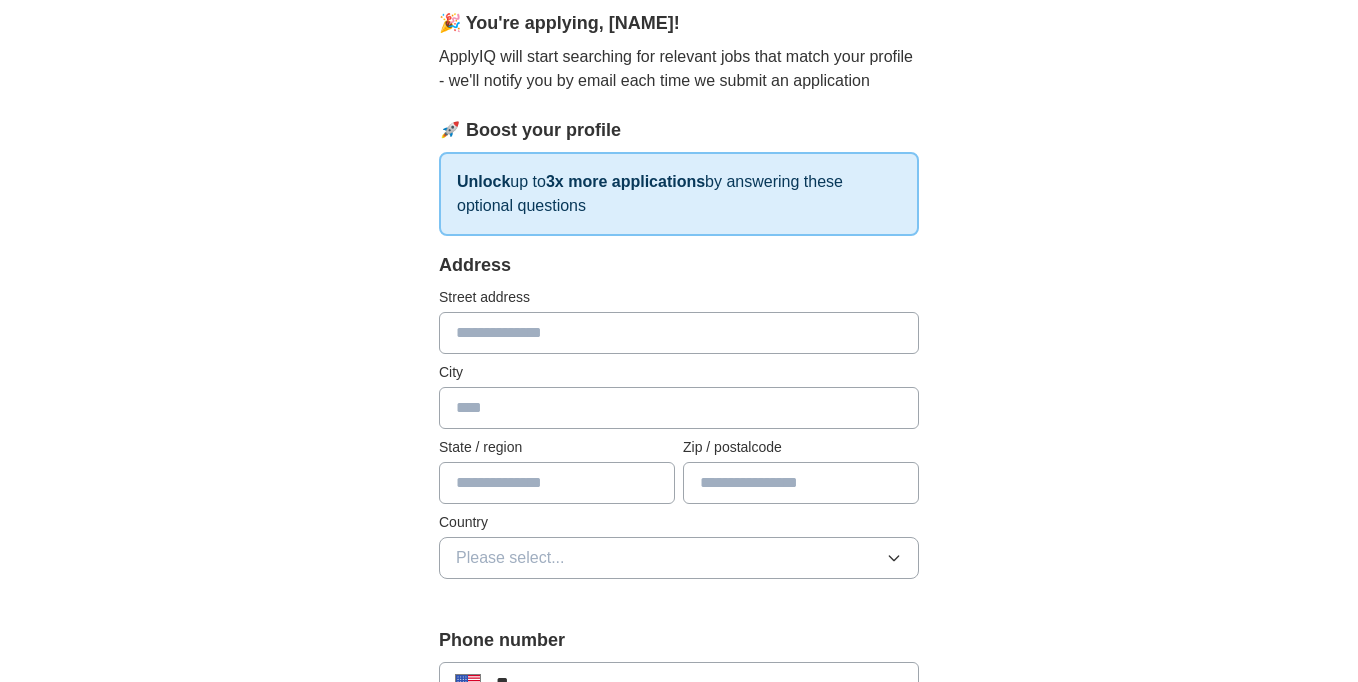 scroll, scrollTop: 199, scrollLeft: 0, axis: vertical 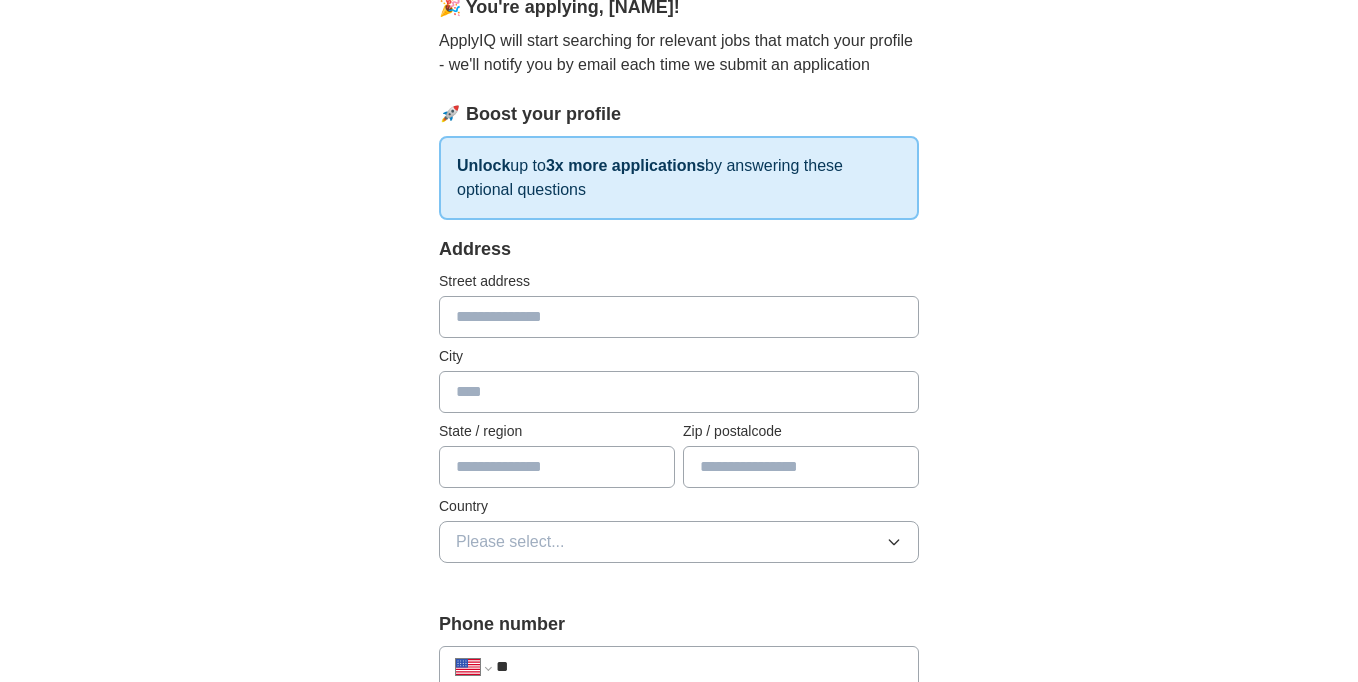 click at bounding box center (679, 317) 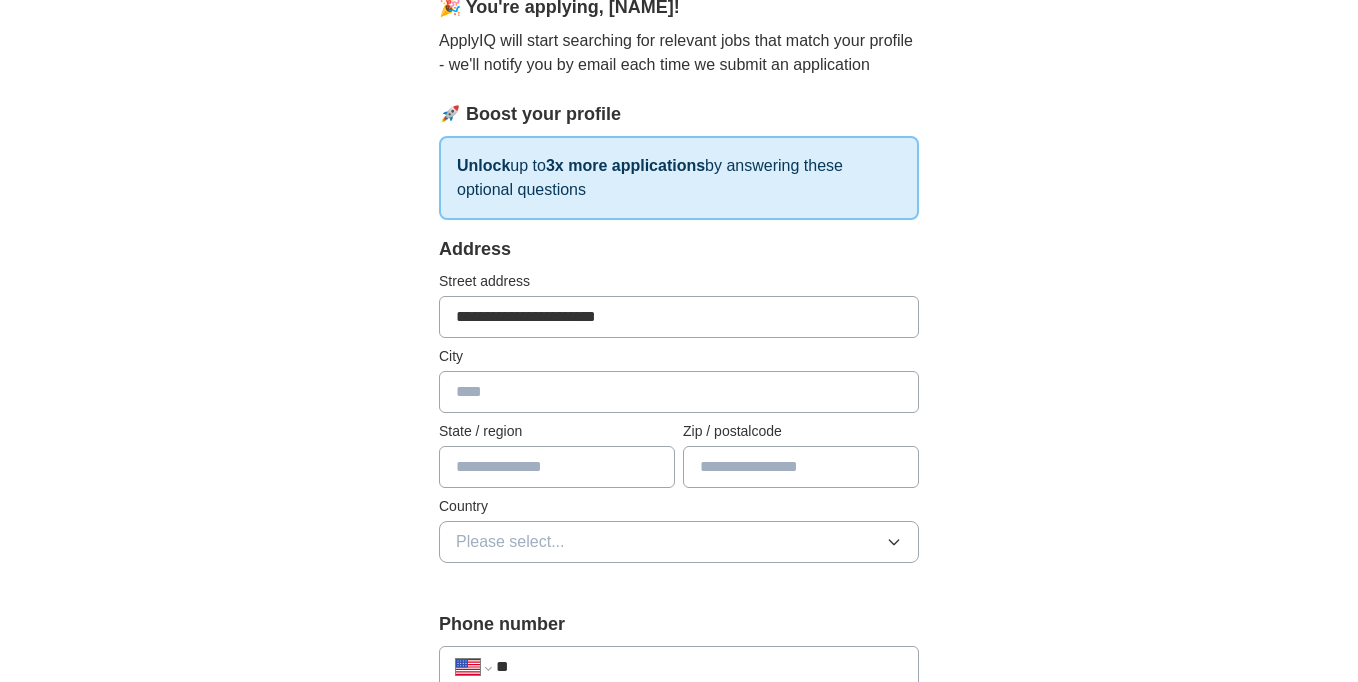 type on "******" 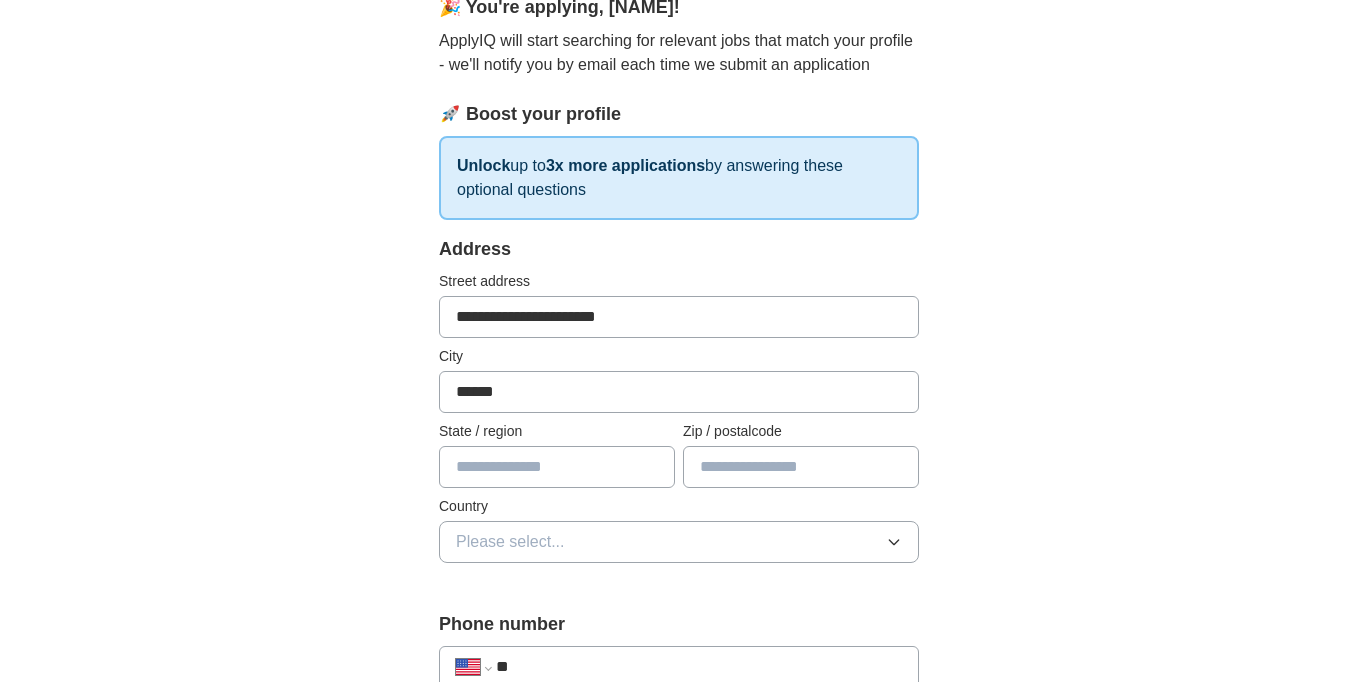 type on "**********" 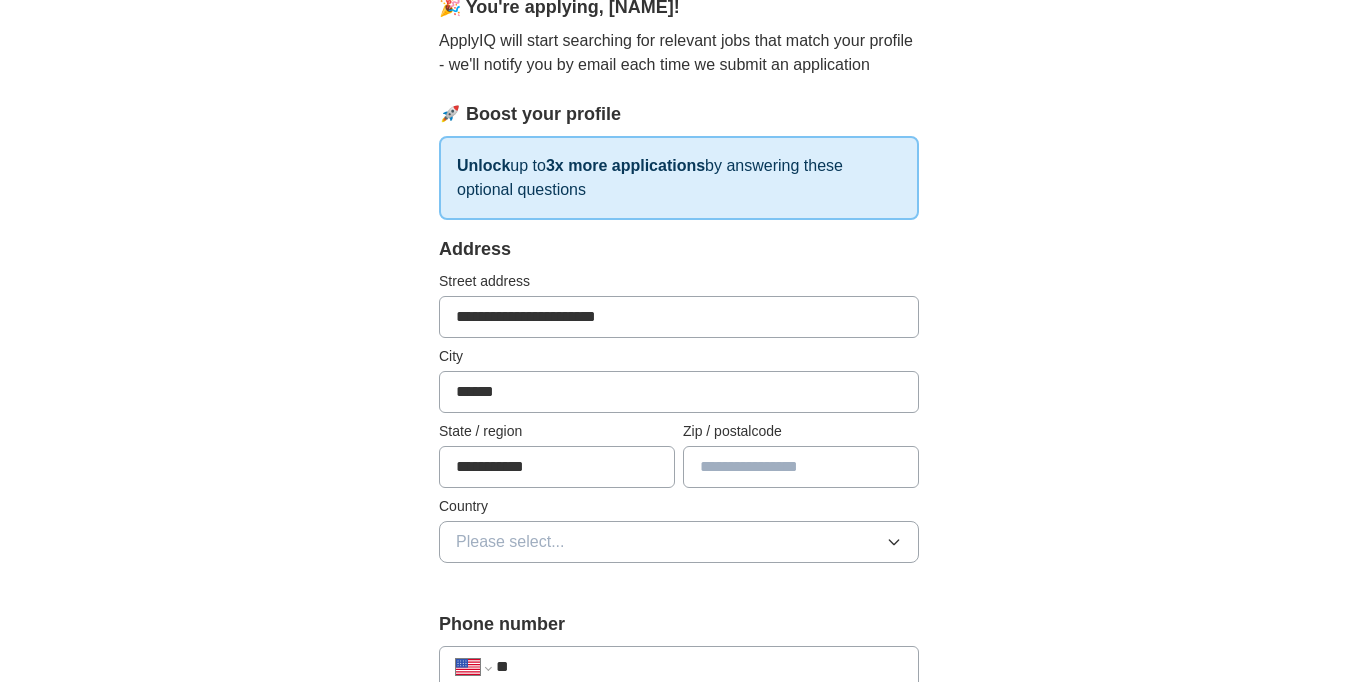 type on "********" 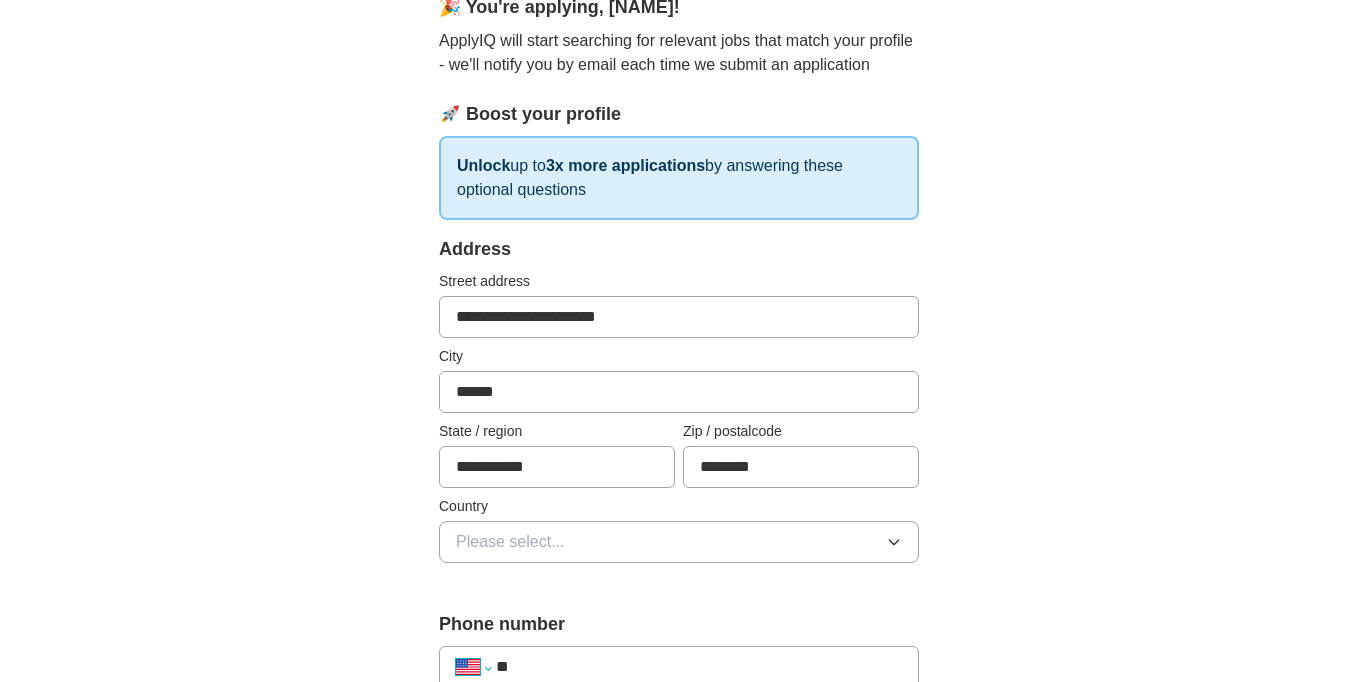 select on "**" 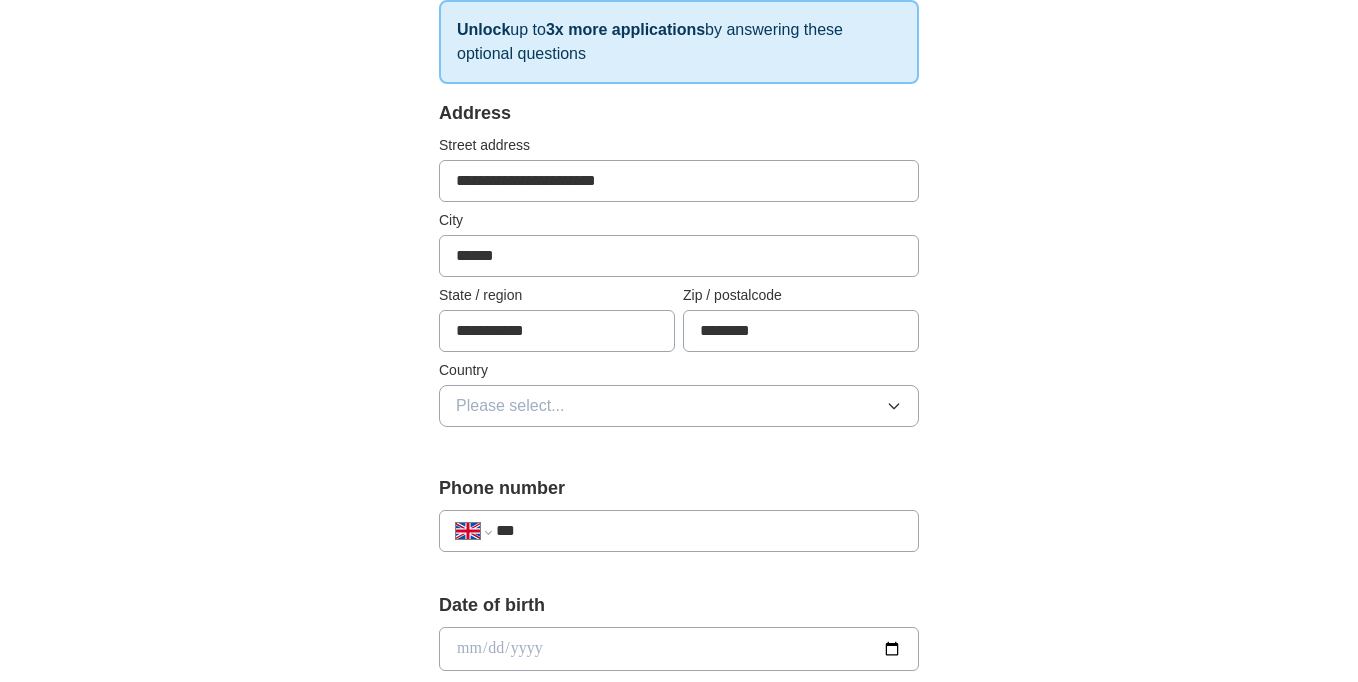 scroll, scrollTop: 339, scrollLeft: 0, axis: vertical 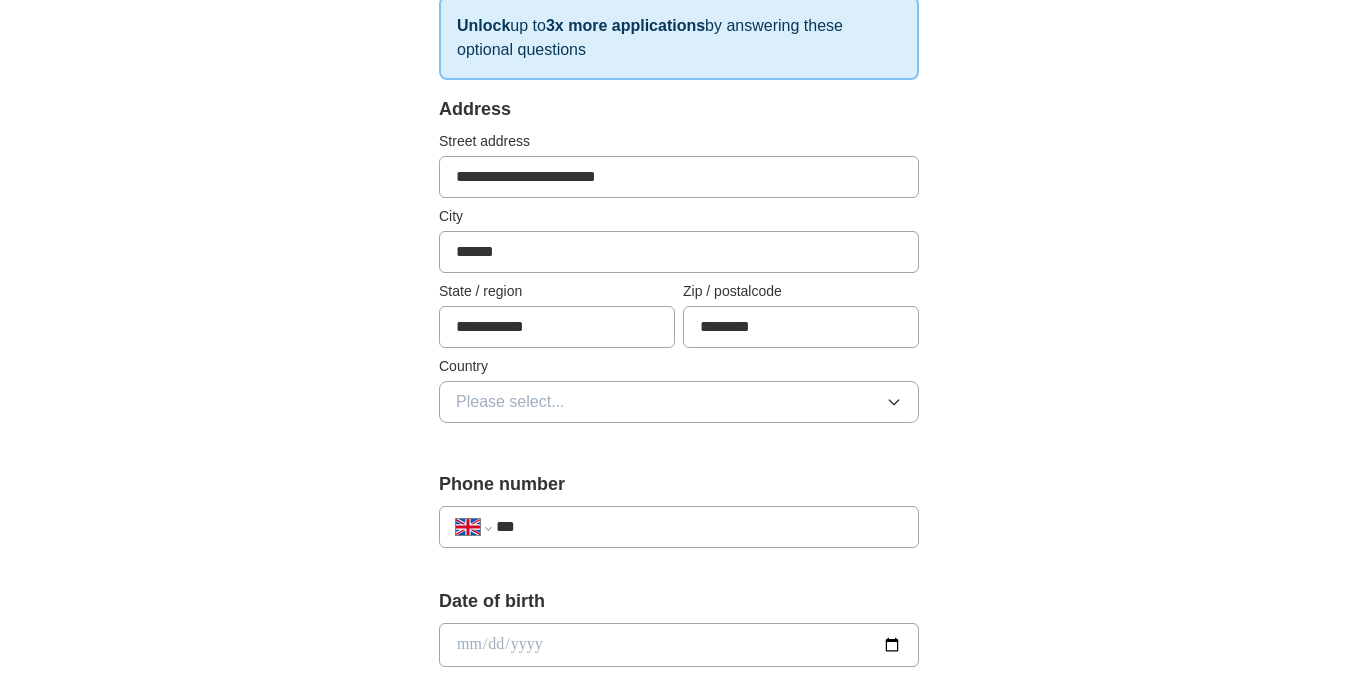 click on "Please select..." at bounding box center [679, 402] 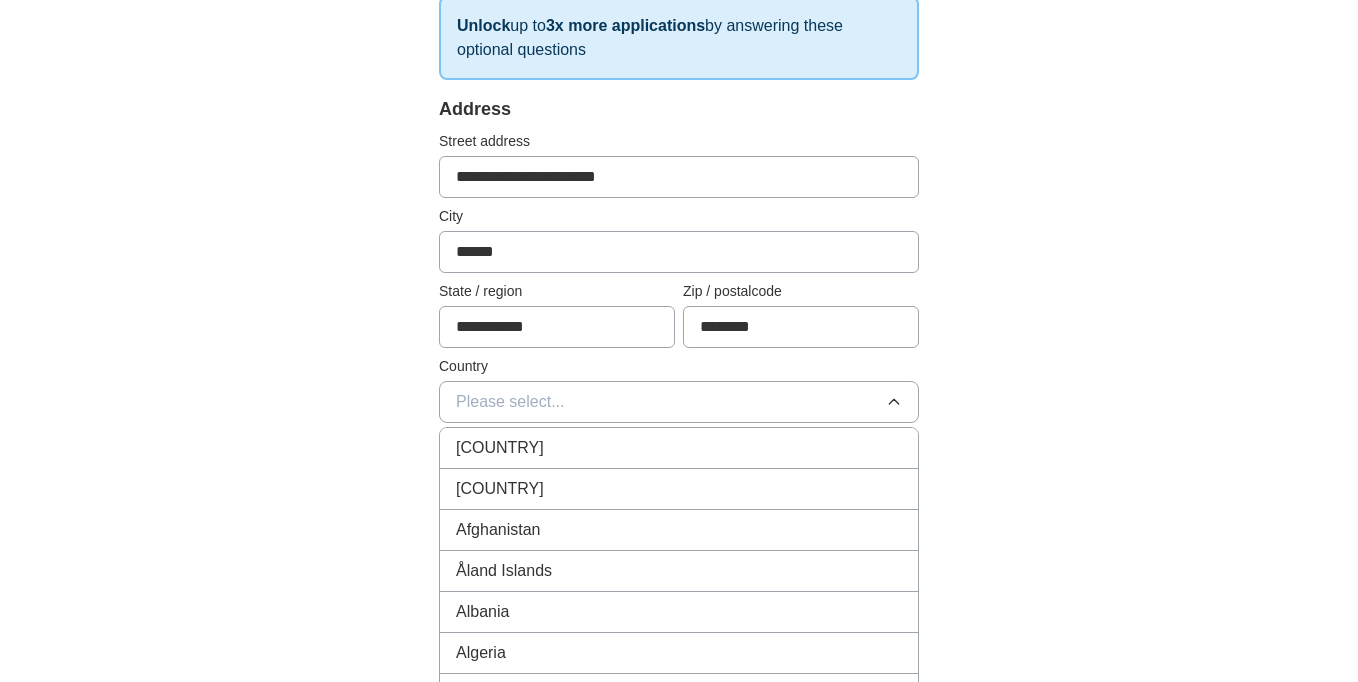click on "[COUNTRY]" at bounding box center (679, 448) 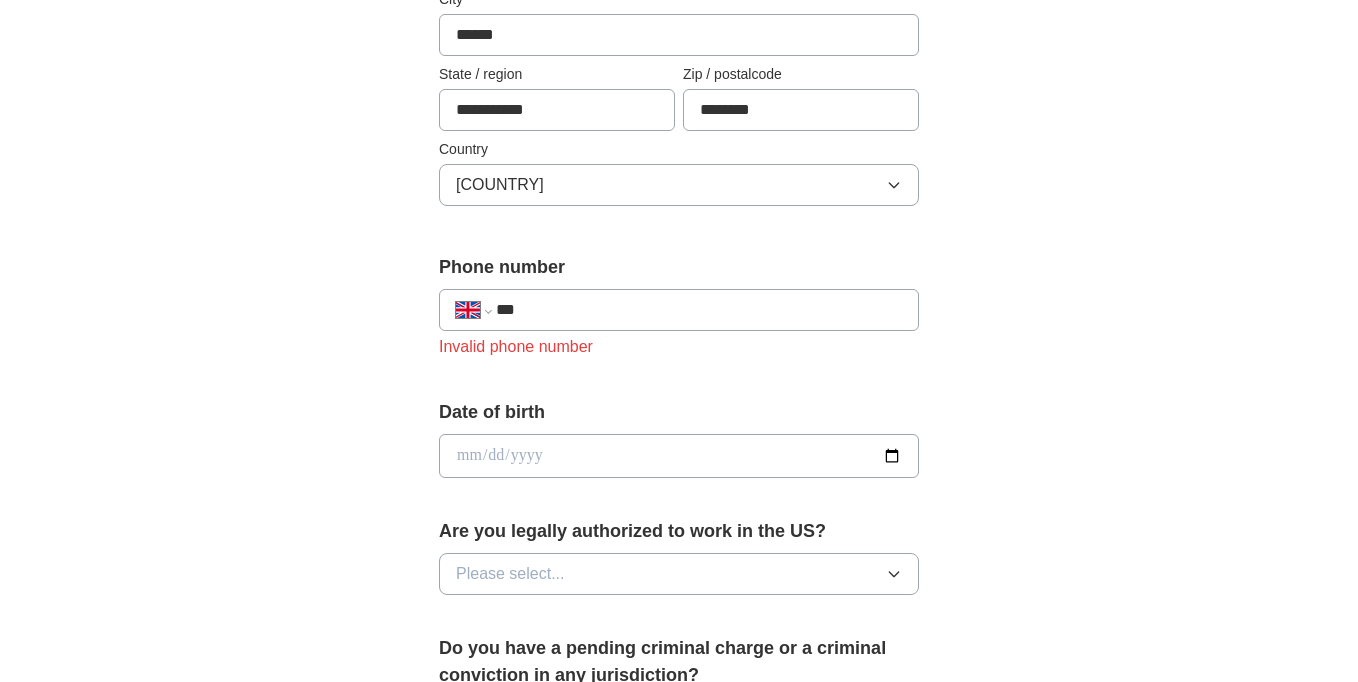 scroll, scrollTop: 569, scrollLeft: 0, axis: vertical 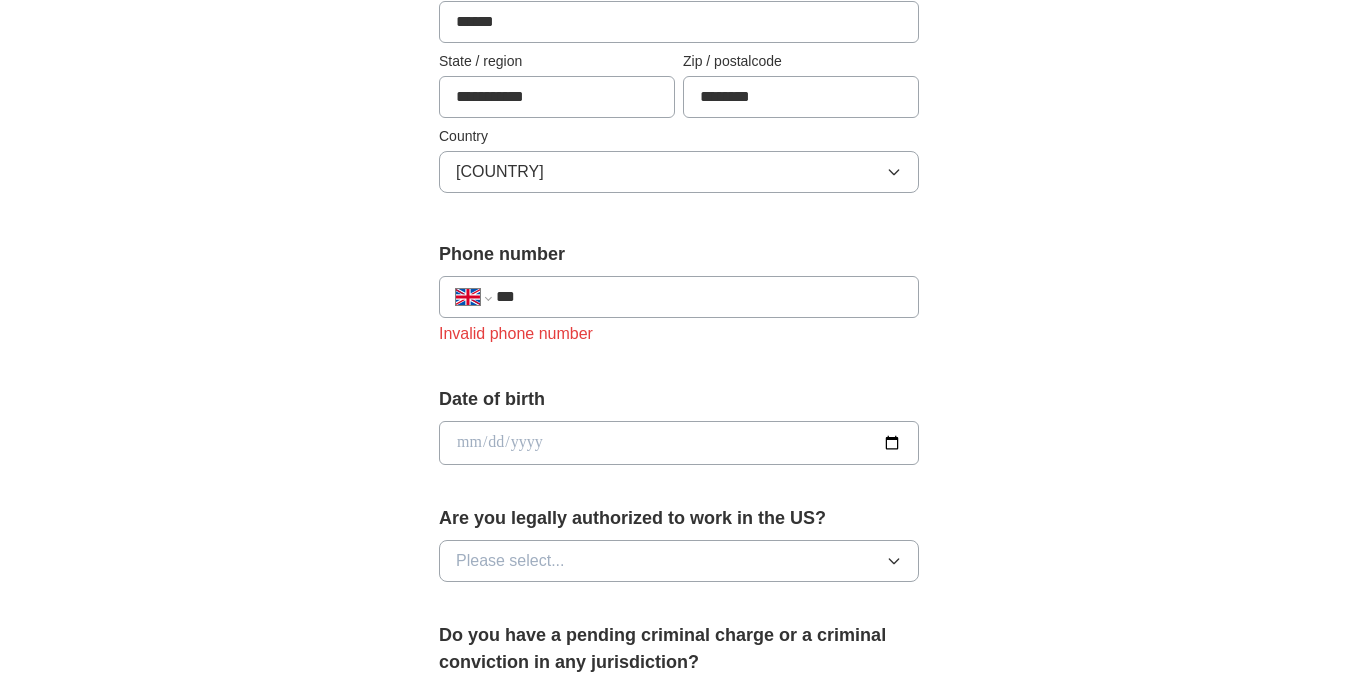 click on "***" at bounding box center [699, 297] 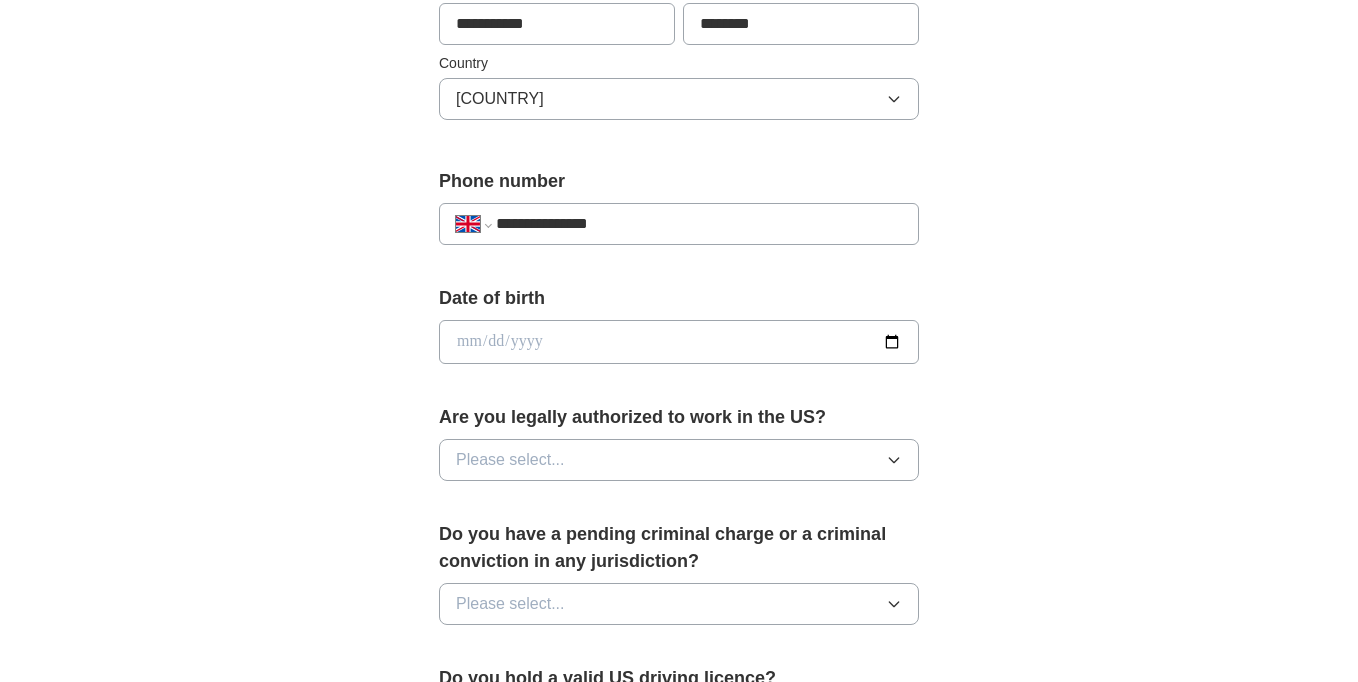 scroll, scrollTop: 681, scrollLeft: 0, axis: vertical 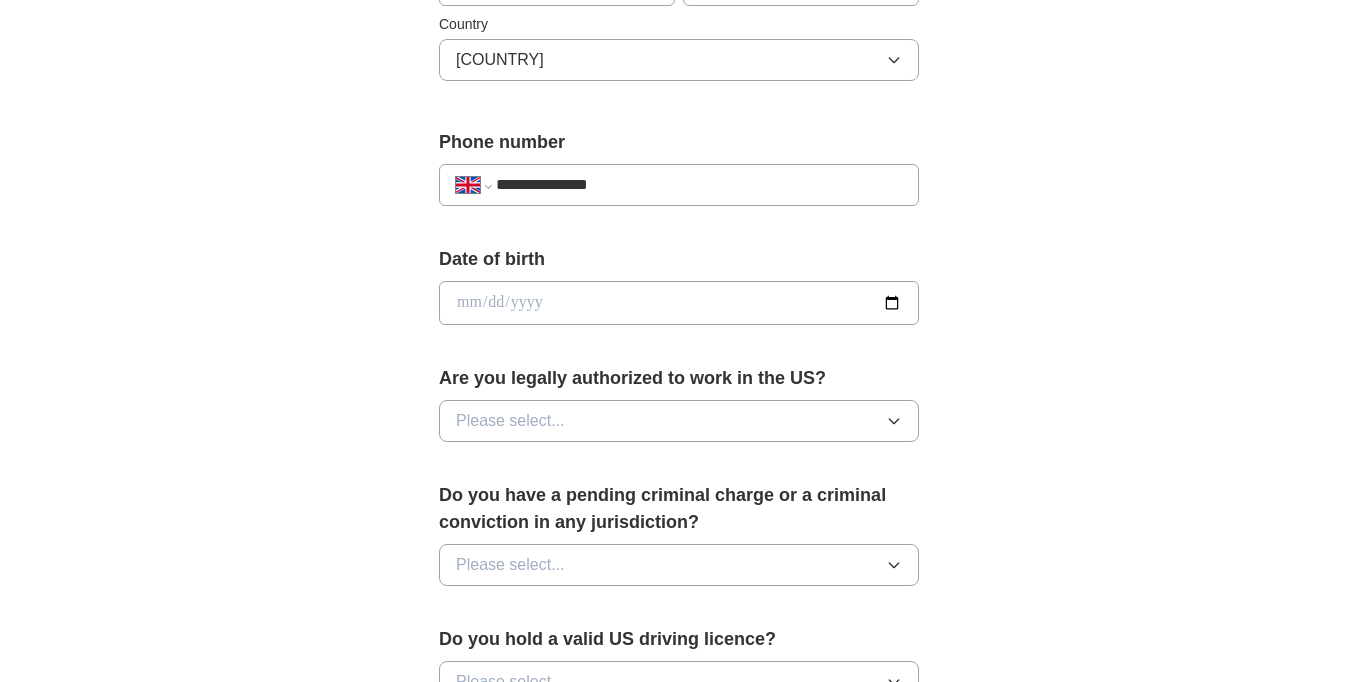type on "**********" 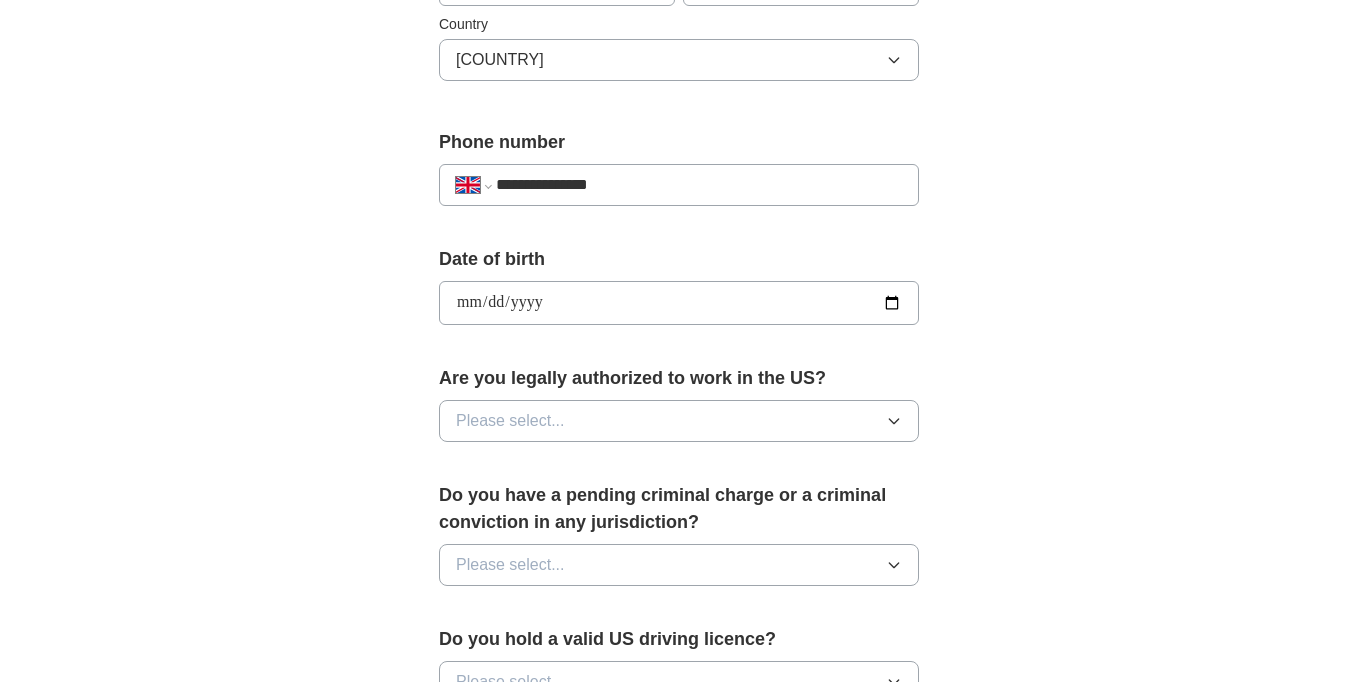 type on "**********" 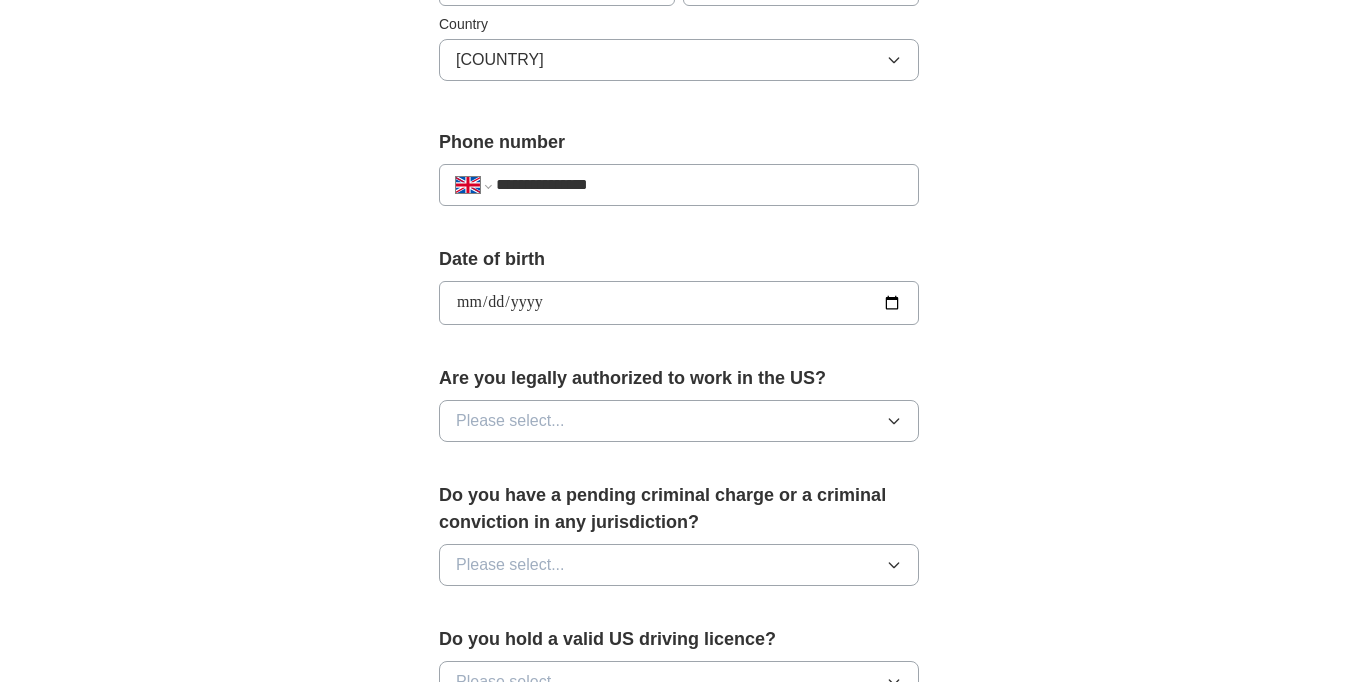 click on "Please select..." at bounding box center [679, 421] 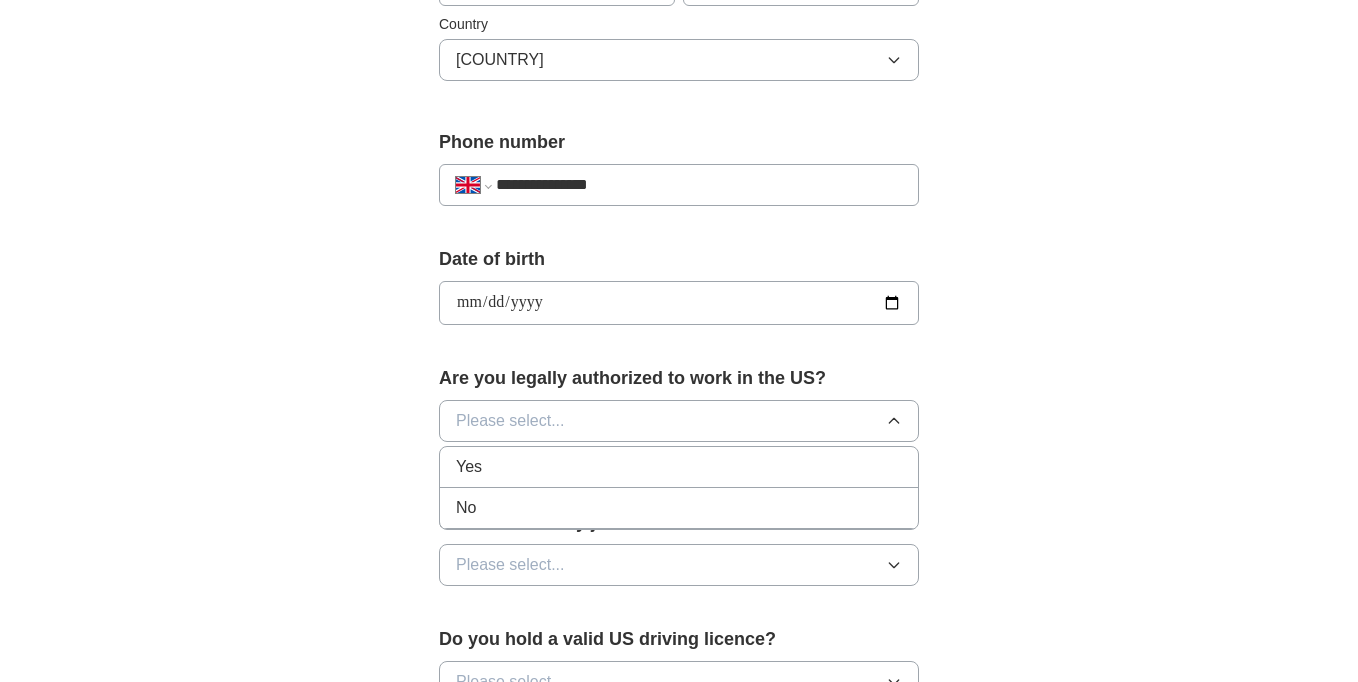 click on "No" at bounding box center [679, 508] 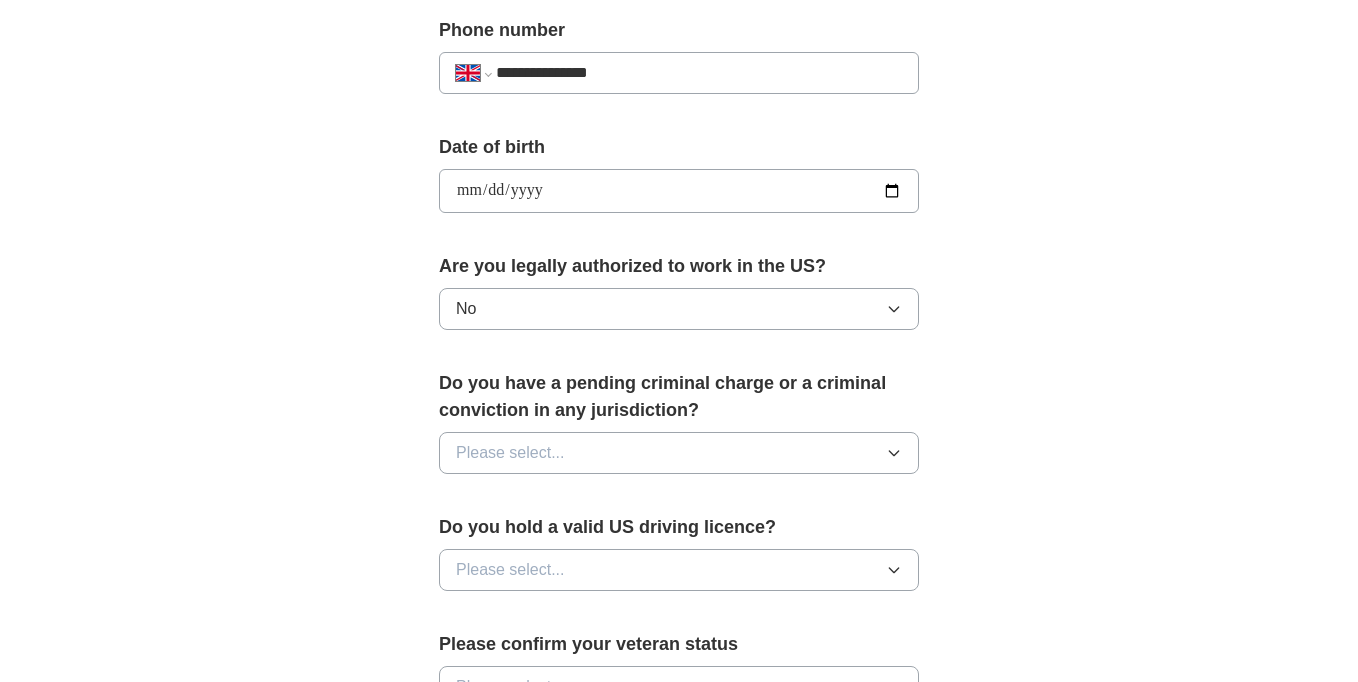 scroll, scrollTop: 796, scrollLeft: 0, axis: vertical 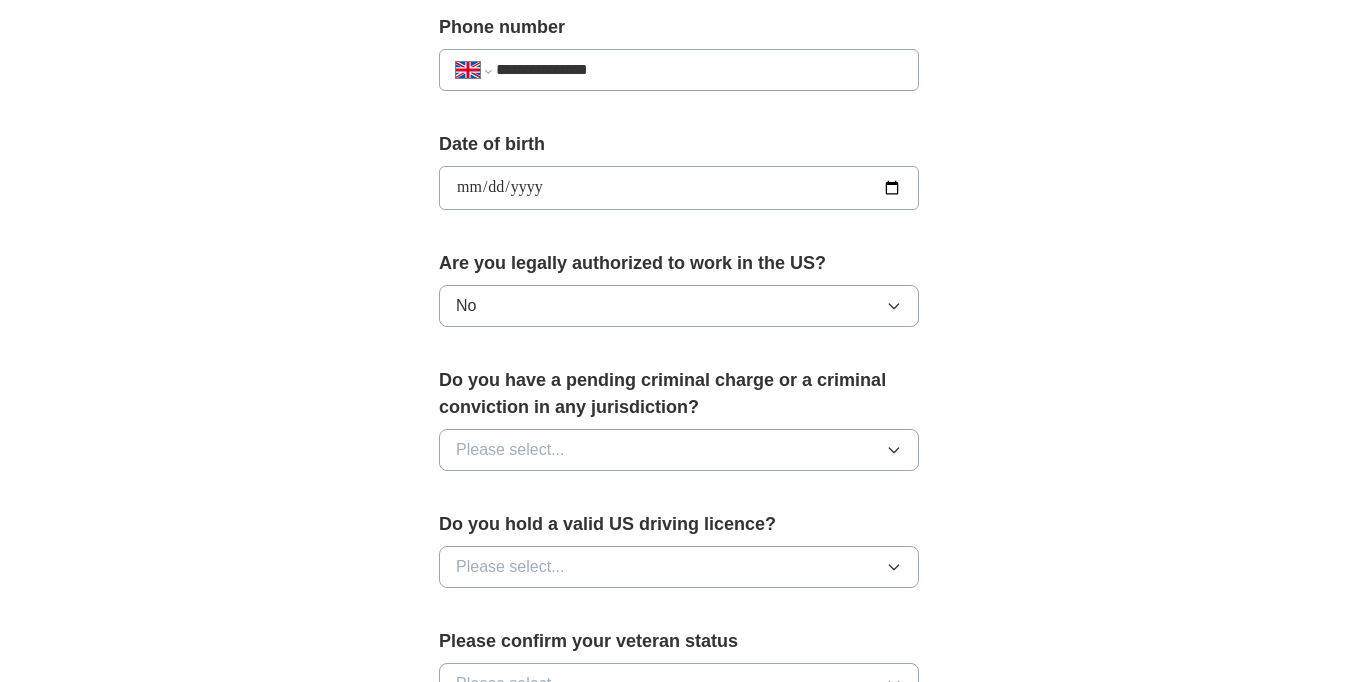 click on "Please select..." at bounding box center (679, 450) 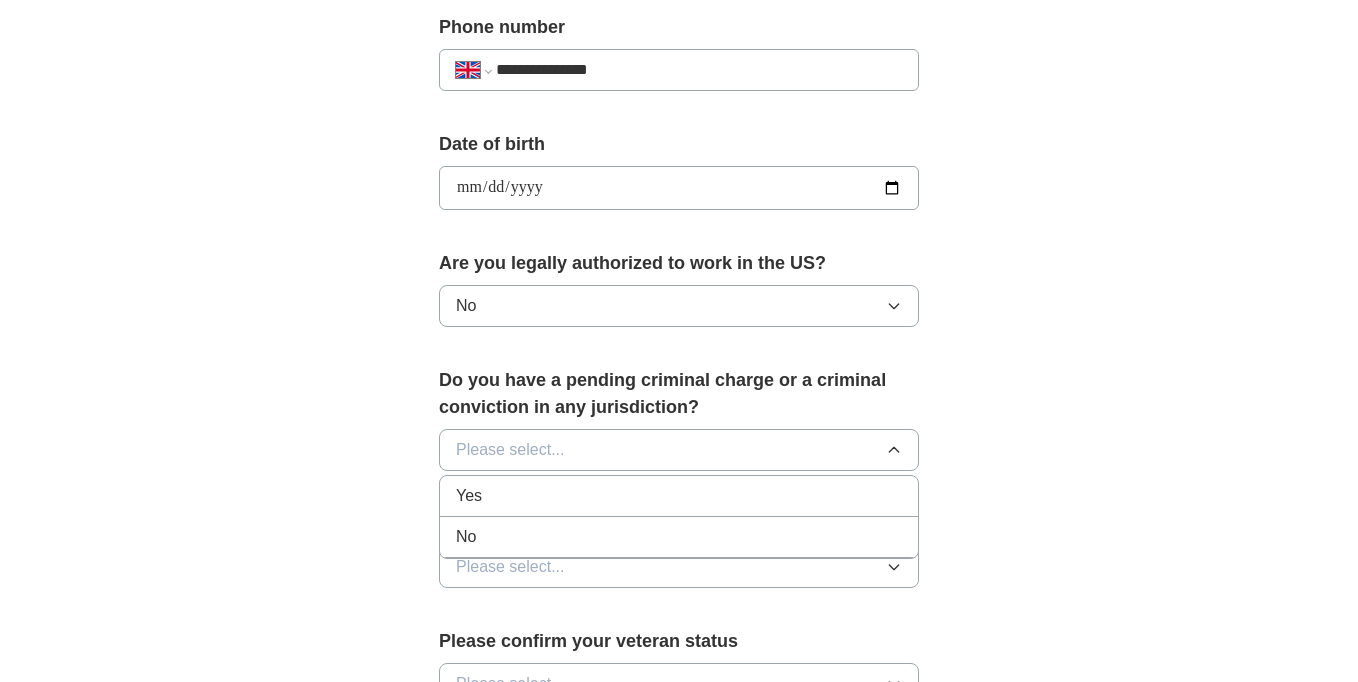 click on "No" at bounding box center [679, 537] 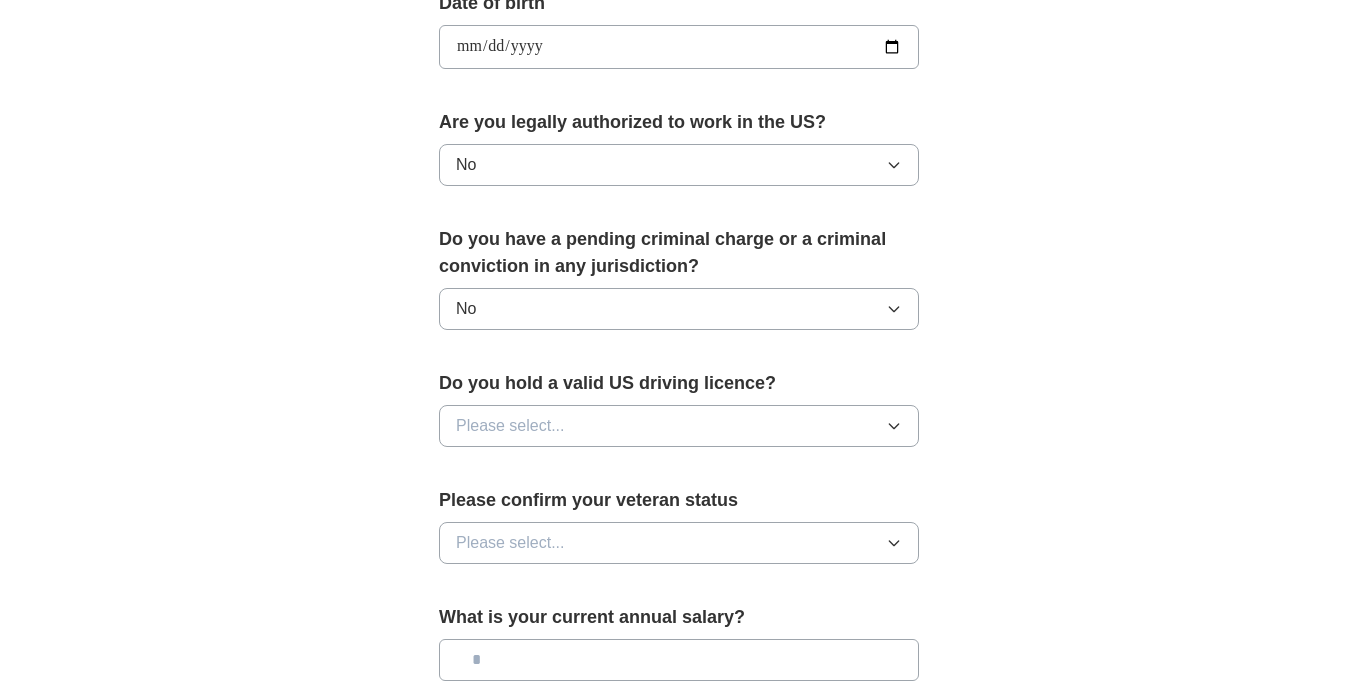 scroll, scrollTop: 956, scrollLeft: 0, axis: vertical 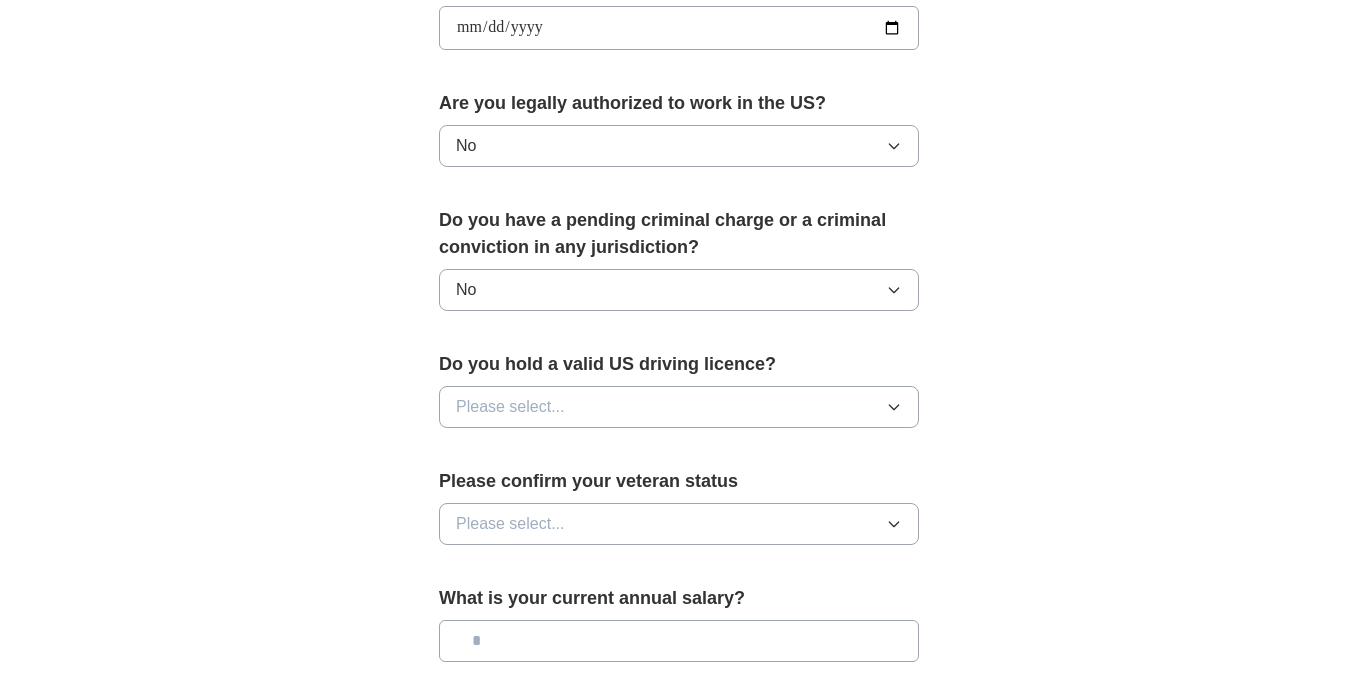 click on "Please select..." at bounding box center [679, 407] 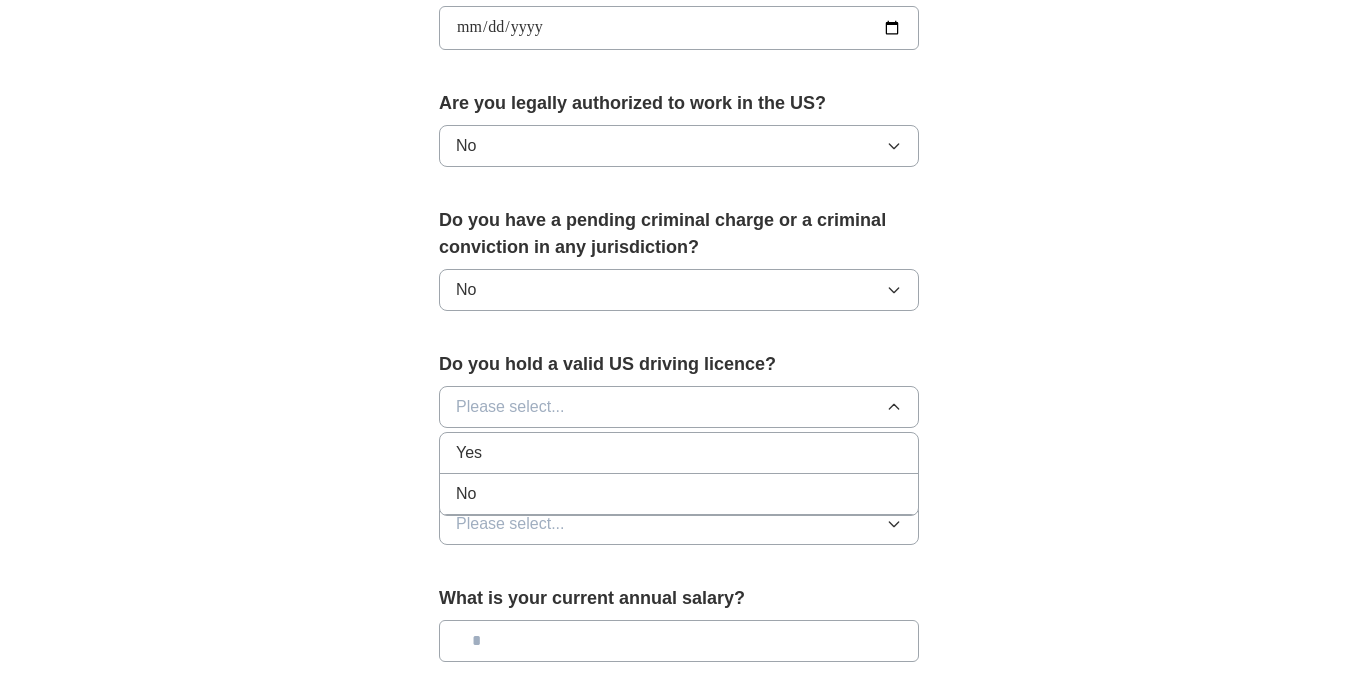 click on "No" at bounding box center [679, 494] 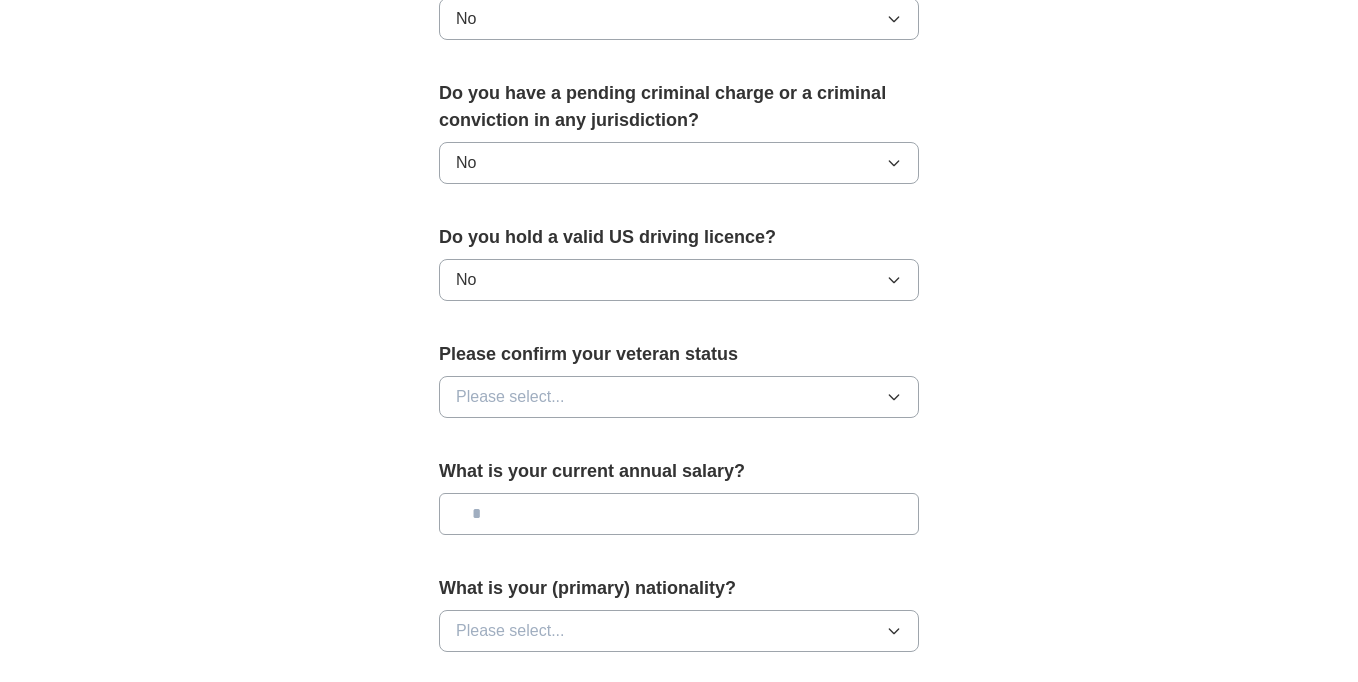 scroll, scrollTop: 1097, scrollLeft: 0, axis: vertical 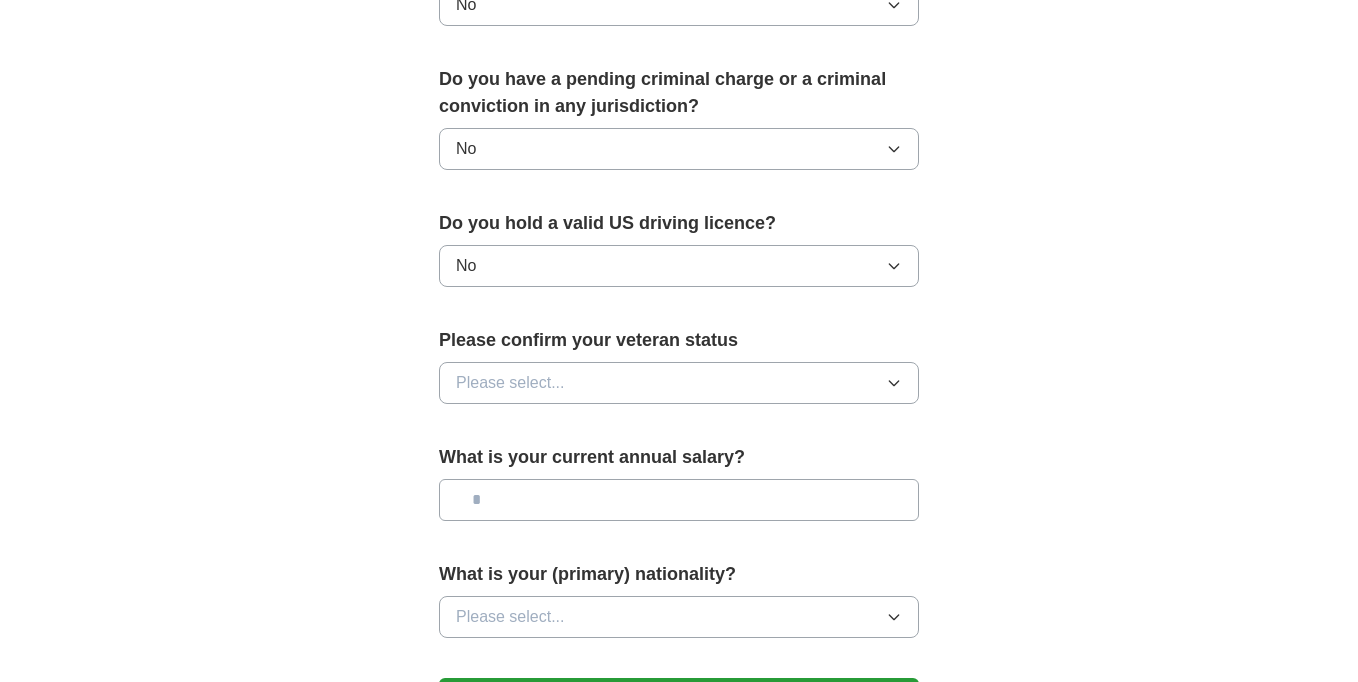click on "Please select..." at bounding box center [679, 383] 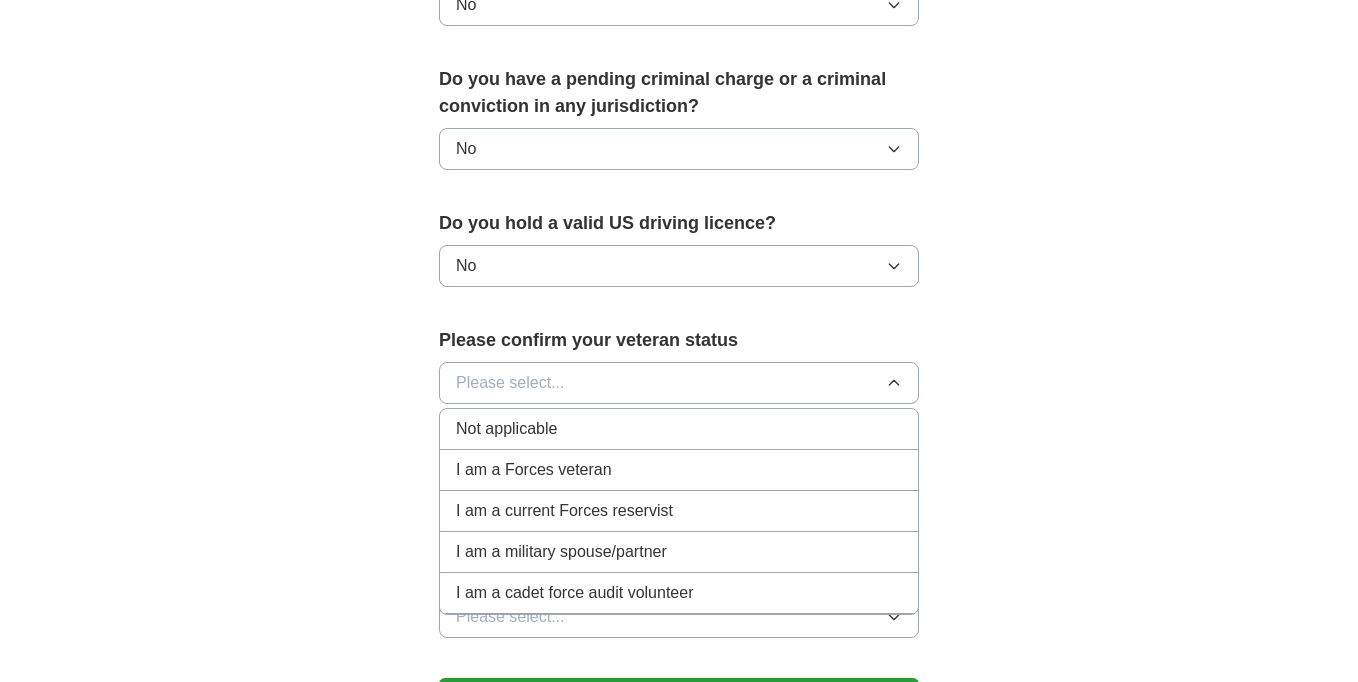 click on "Not applicable" at bounding box center [679, 429] 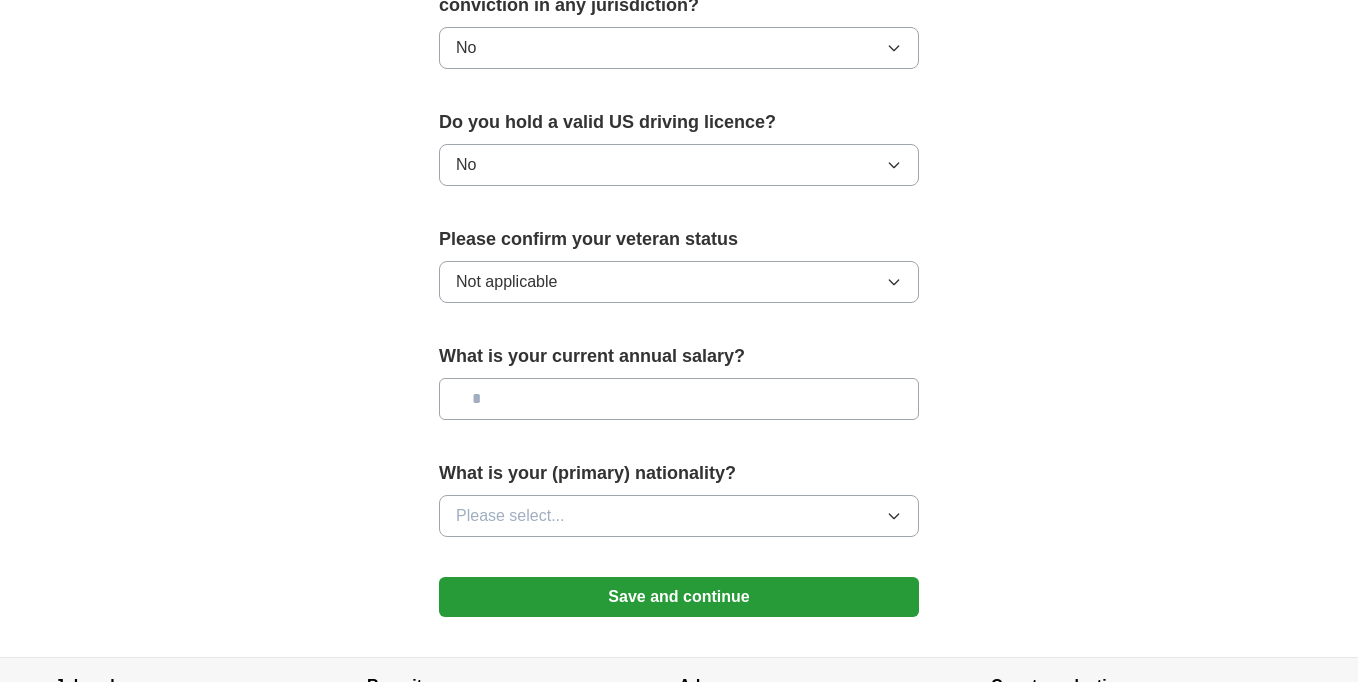 scroll, scrollTop: 1211, scrollLeft: 0, axis: vertical 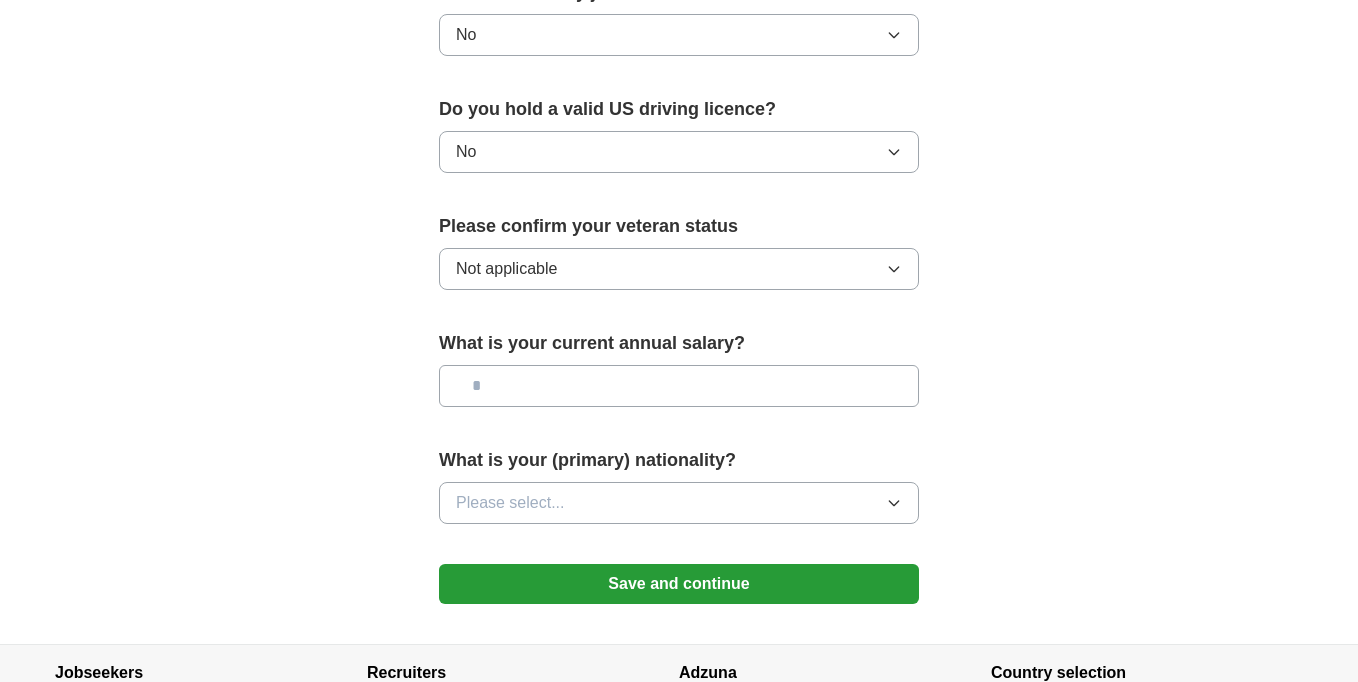 click at bounding box center [679, 386] 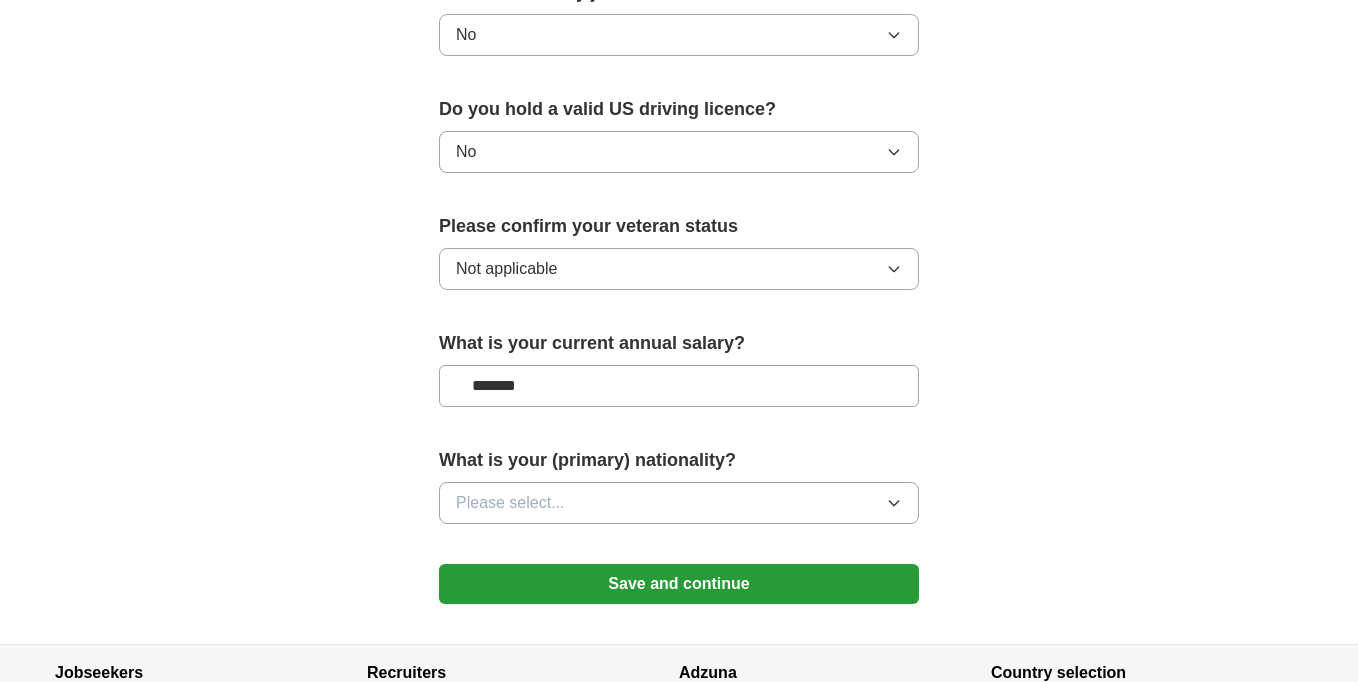 type on "*******" 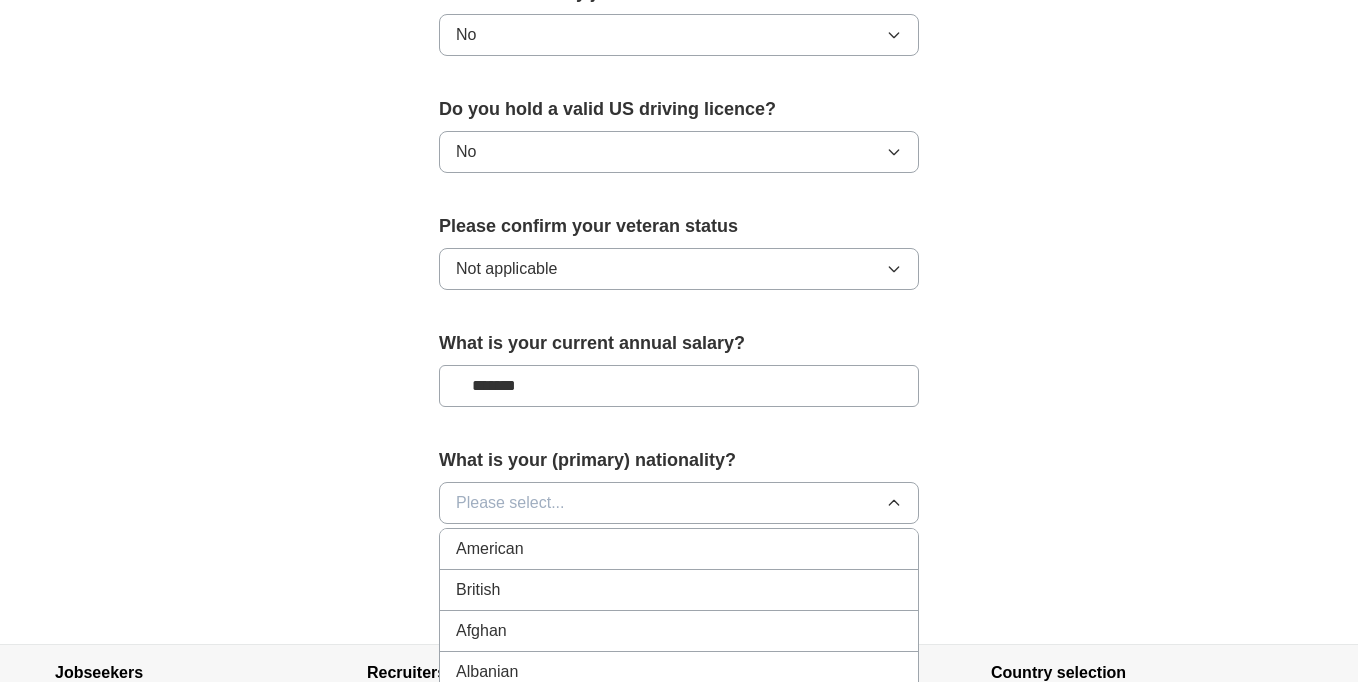 type 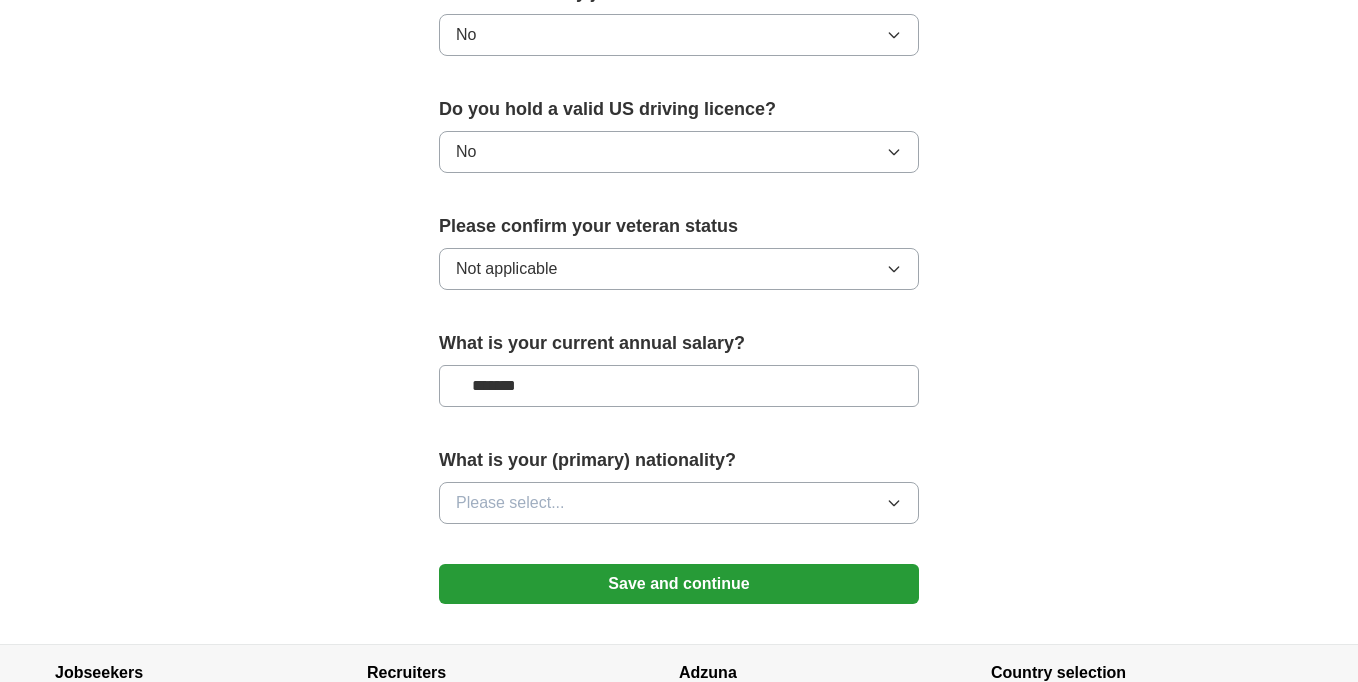 click on "Please select..." at bounding box center (679, 503) 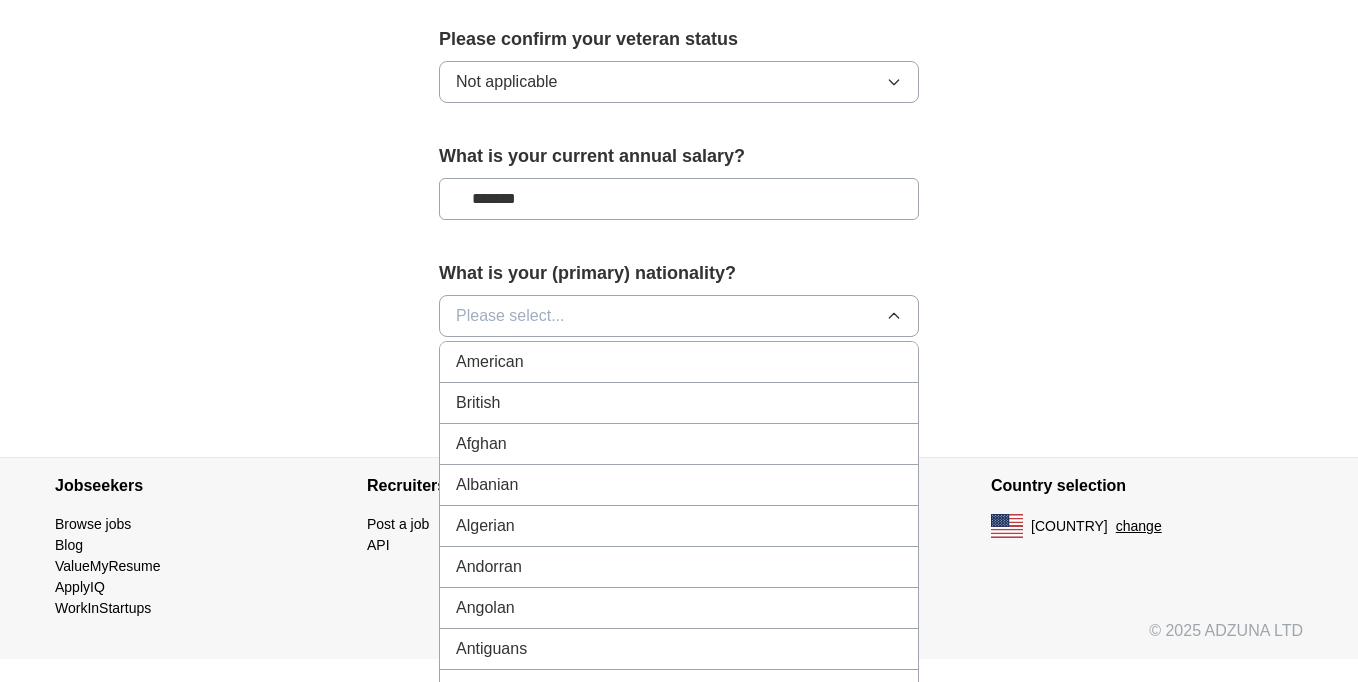 scroll, scrollTop: 1402, scrollLeft: 0, axis: vertical 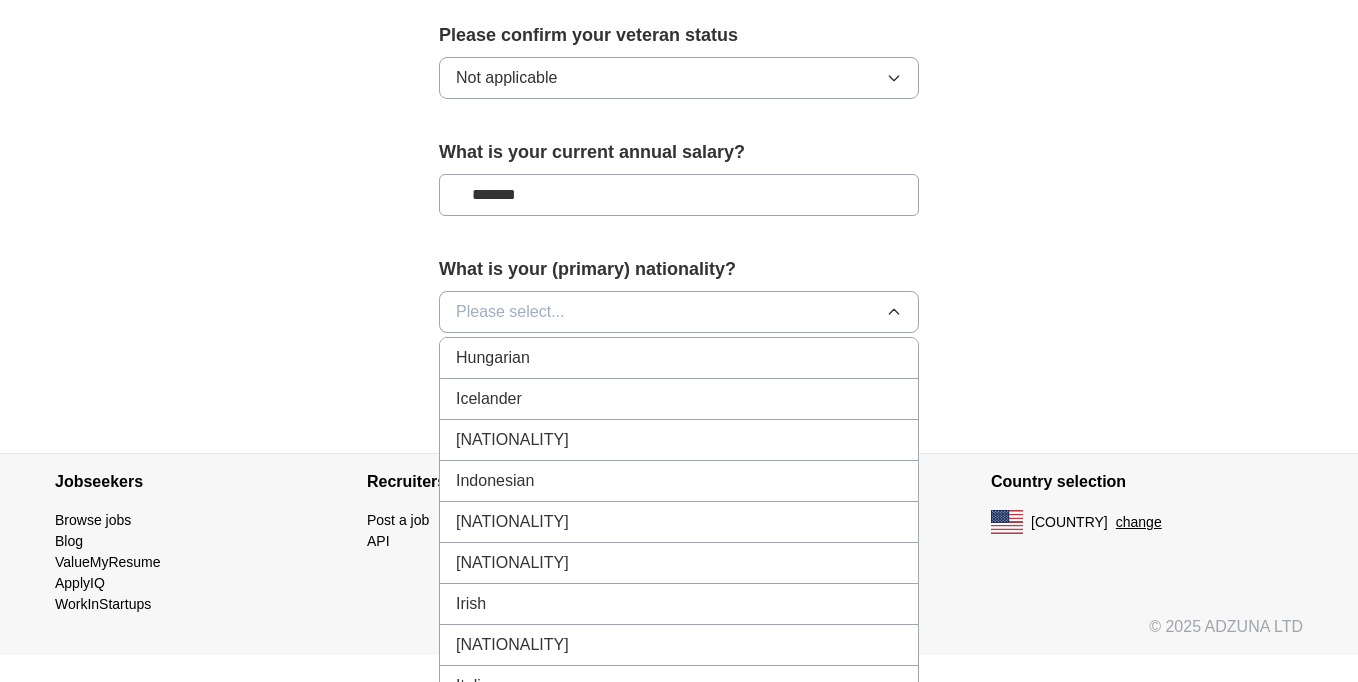 click on "[NATIONALITY]" at bounding box center [679, 522] 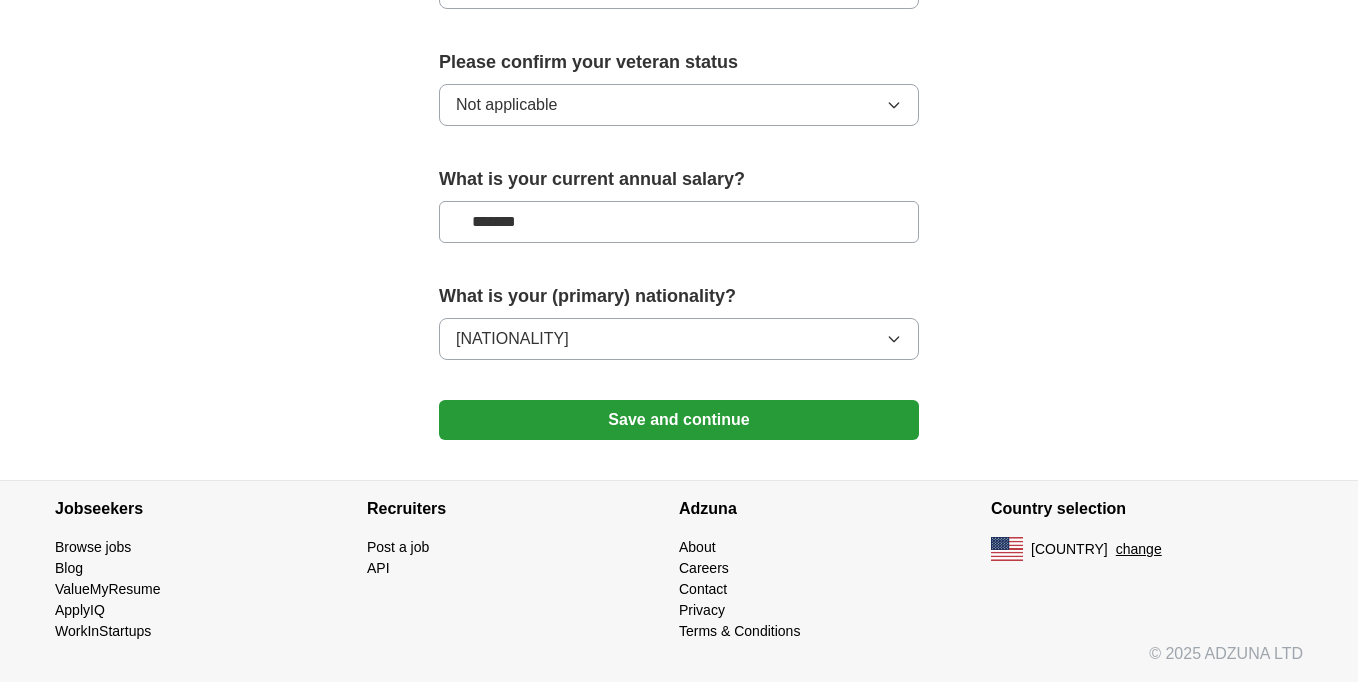 scroll, scrollTop: 1375, scrollLeft: 0, axis: vertical 